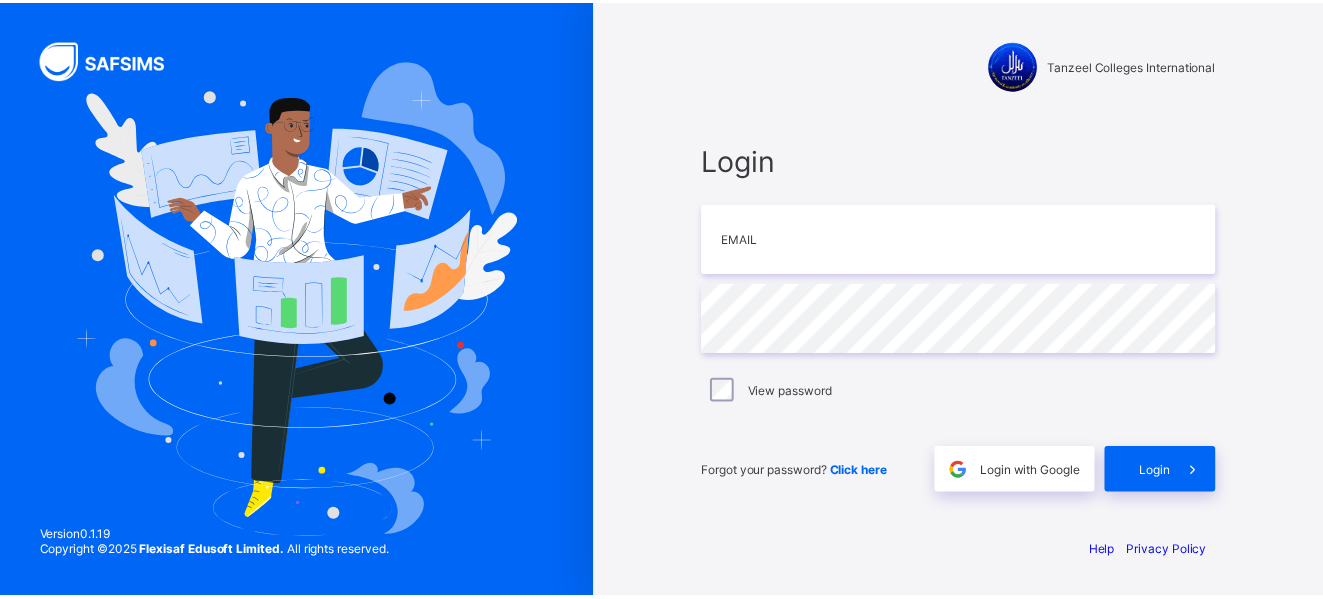 scroll, scrollTop: 0, scrollLeft: 0, axis: both 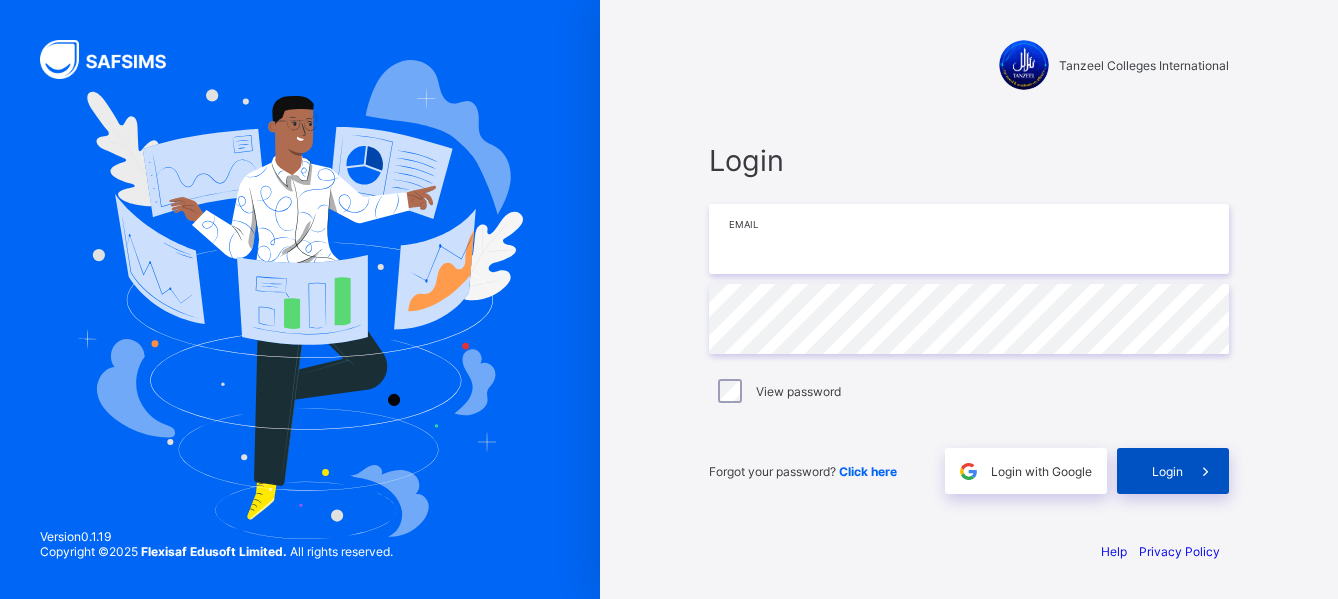 type on "**********" 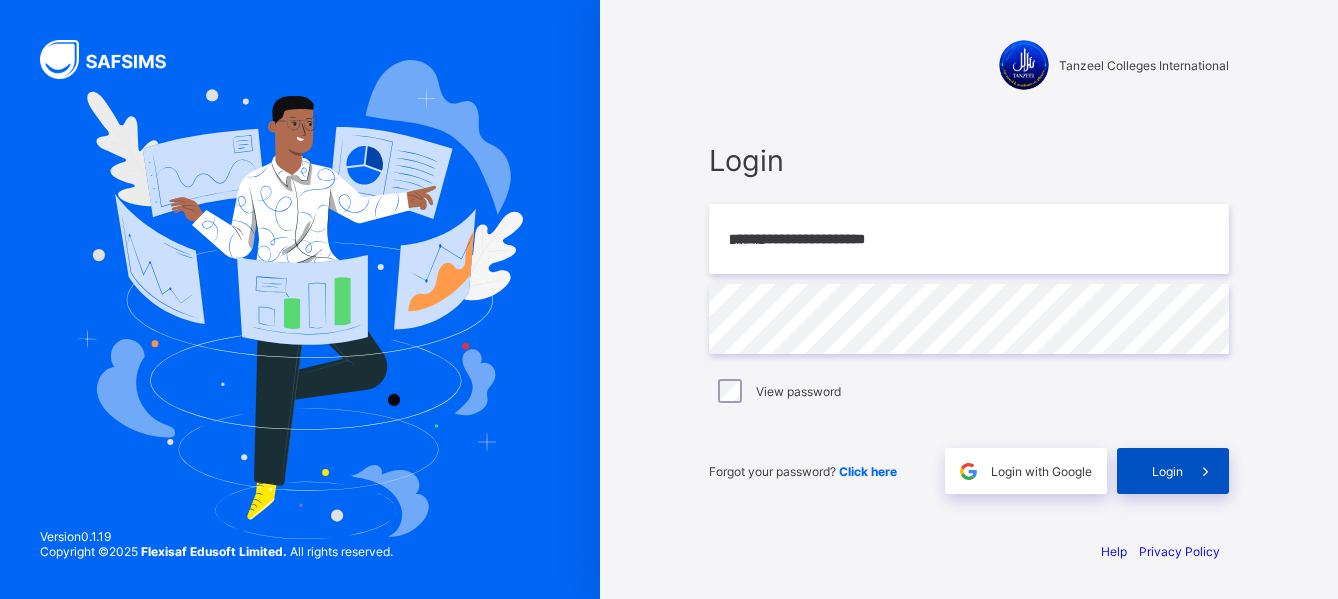 click on "Login" at bounding box center [1167, 471] 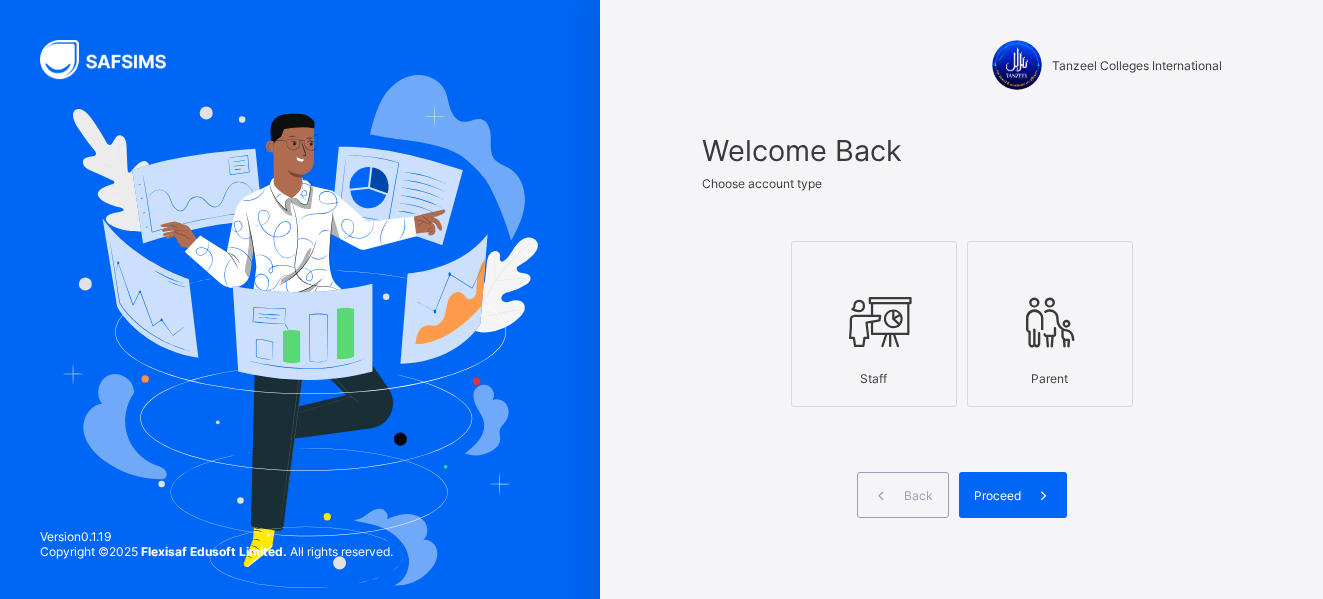 click on "Staff" at bounding box center (874, 378) 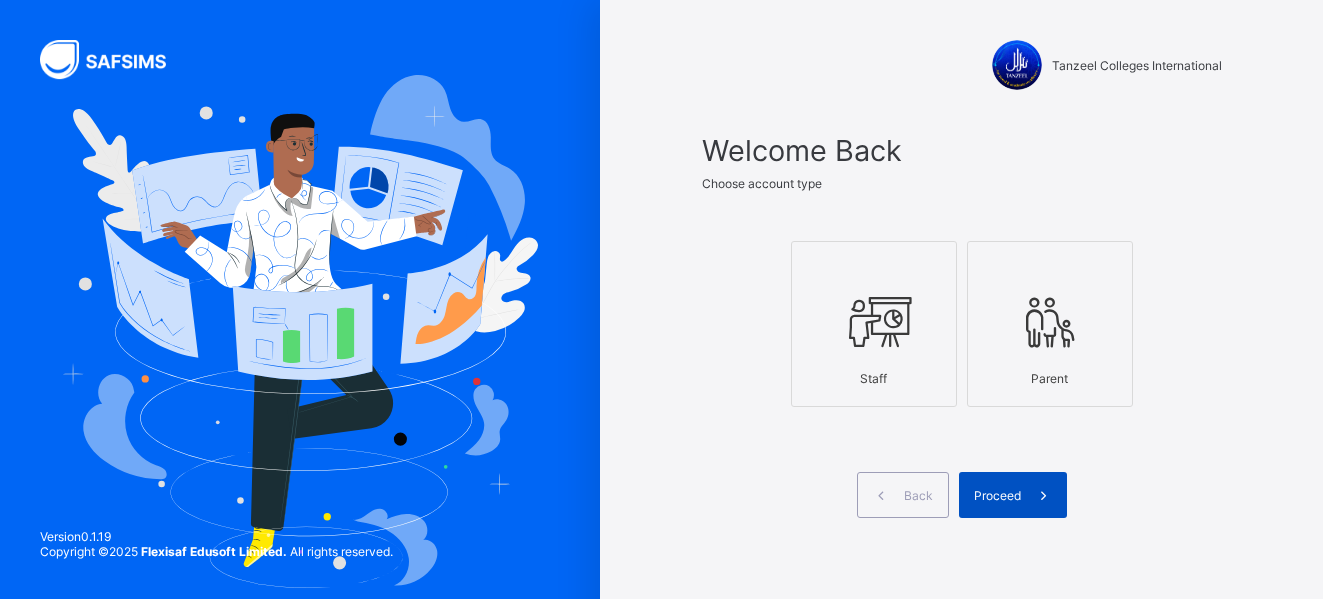 click on "Proceed" at bounding box center [997, 495] 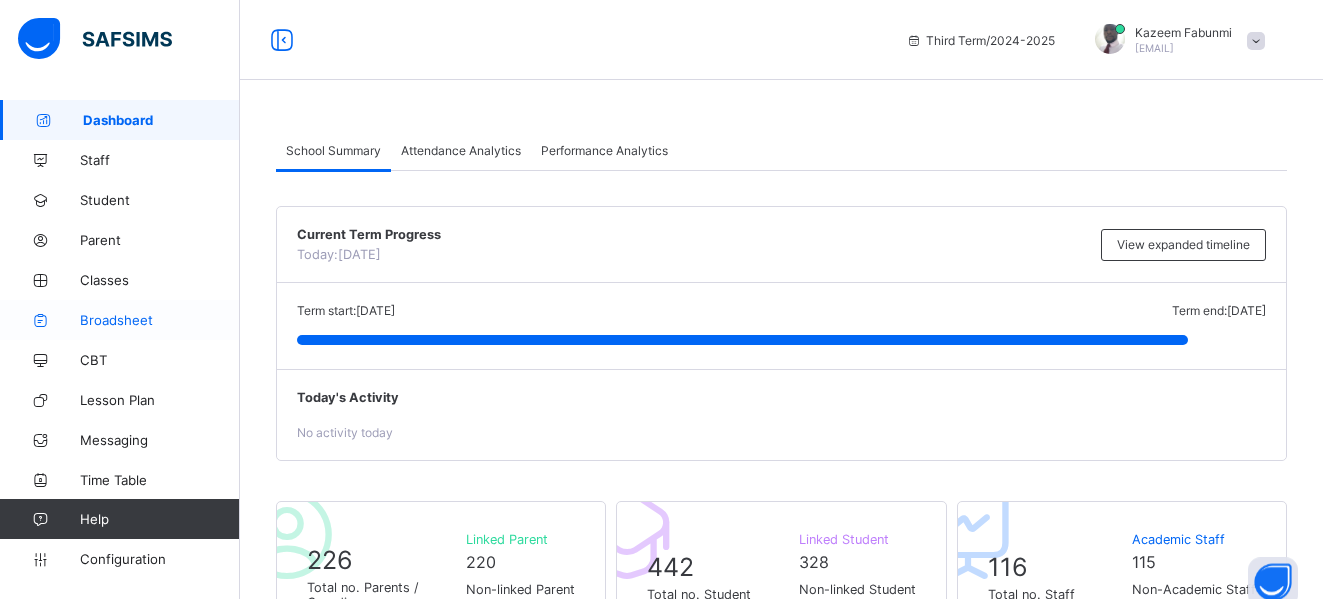 click on "Broadsheet" at bounding box center (160, 320) 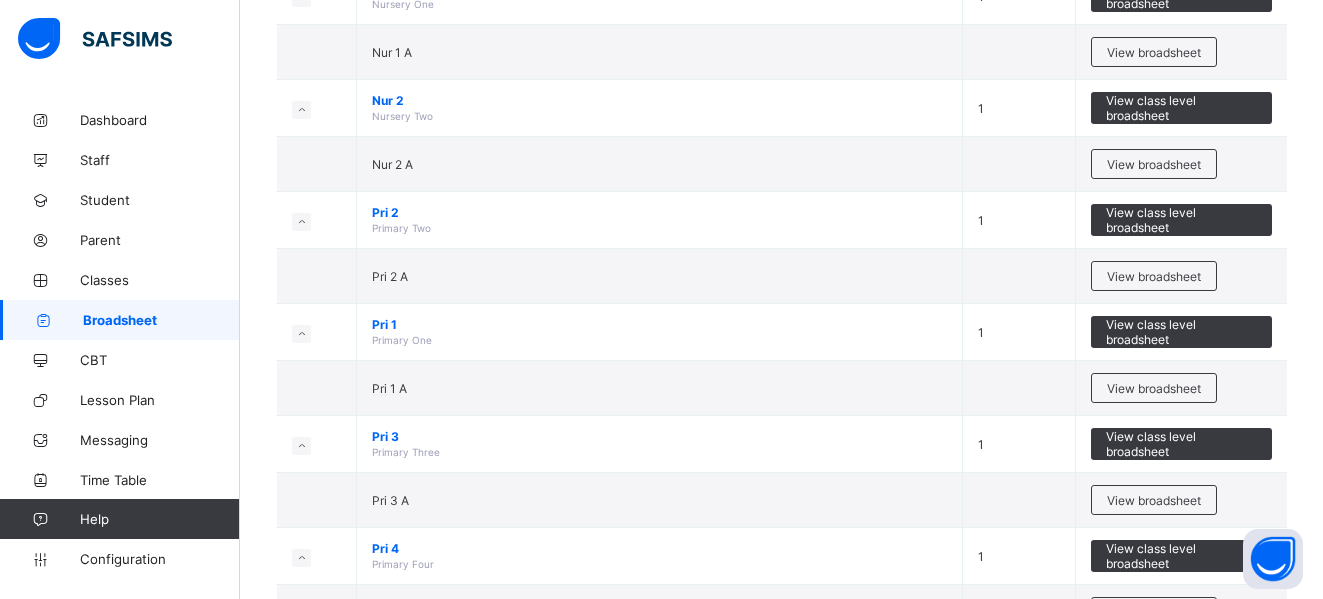 scroll, scrollTop: 461, scrollLeft: 0, axis: vertical 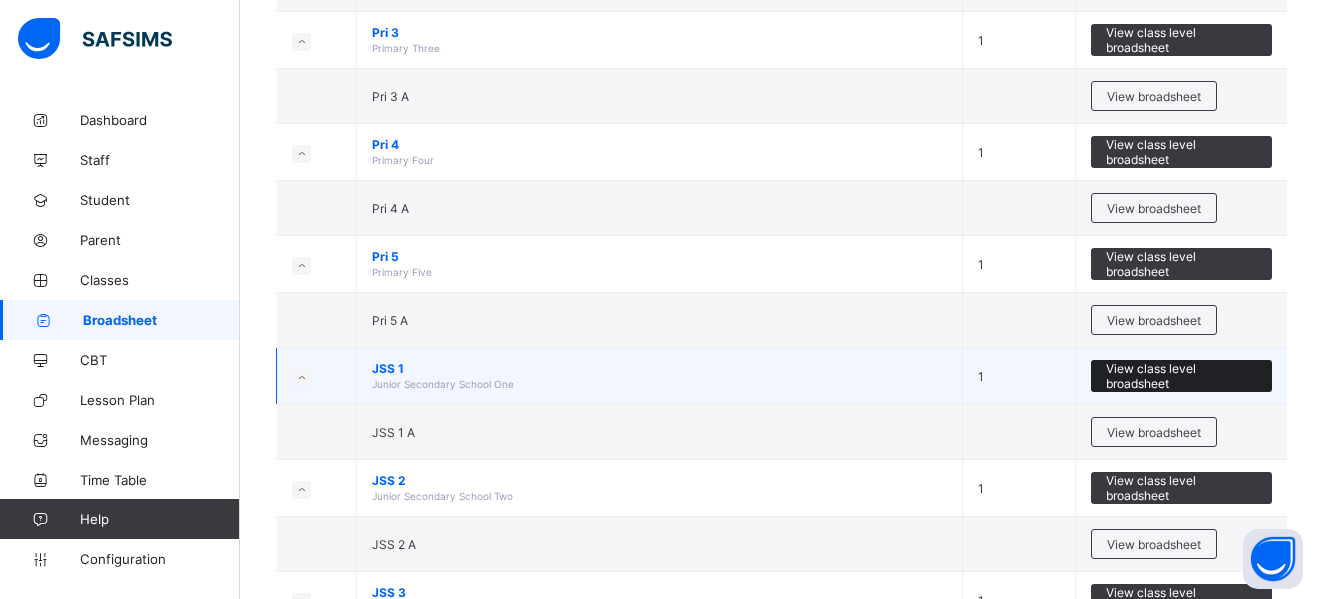 click on "View class level broadsheet" at bounding box center [1181, 376] 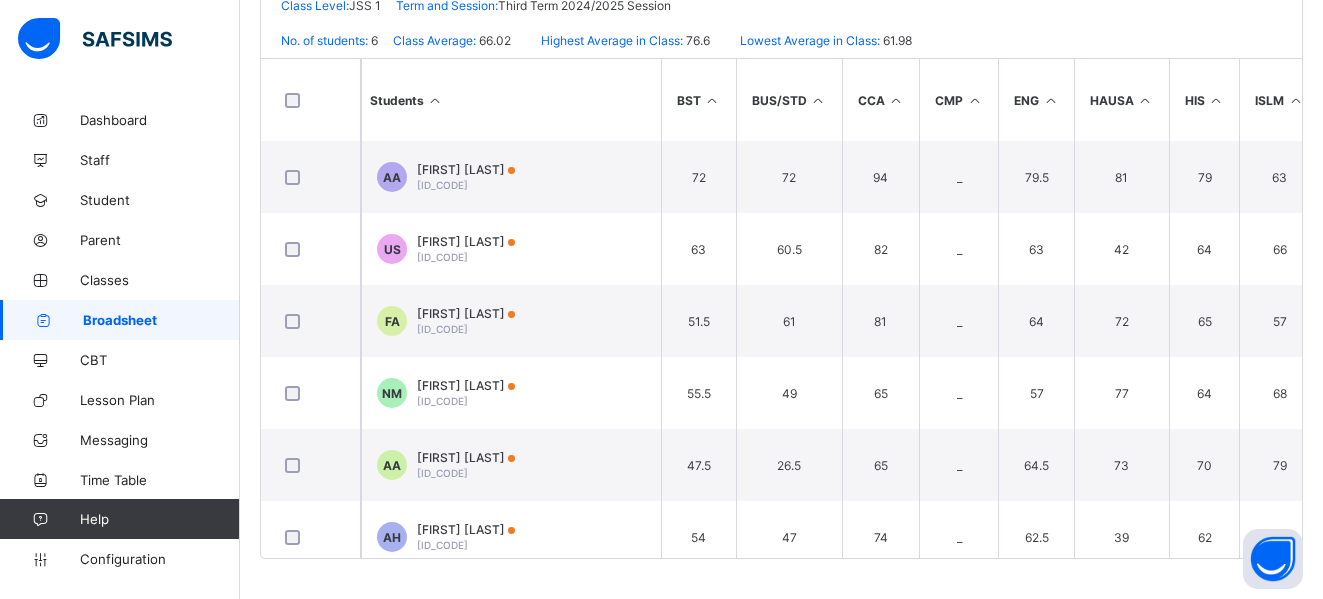 scroll, scrollTop: 455, scrollLeft: 0, axis: vertical 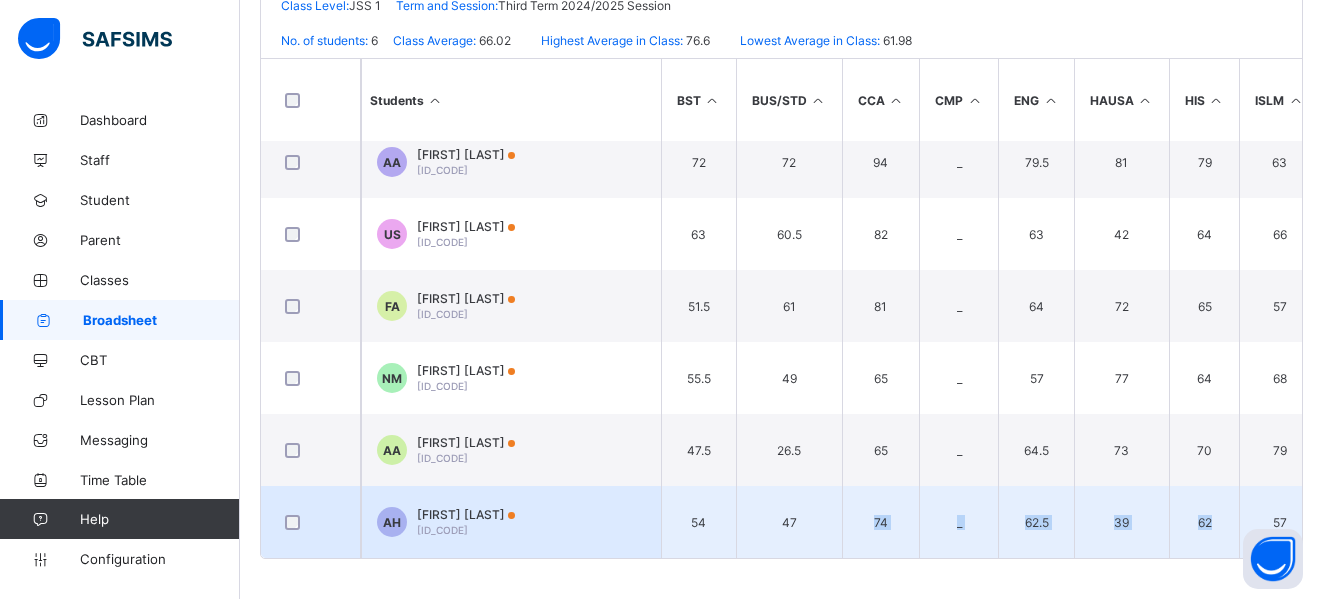 drag, startPoint x: 818, startPoint y: 548, endPoint x: 1219, endPoint y: 523, distance: 401.77853 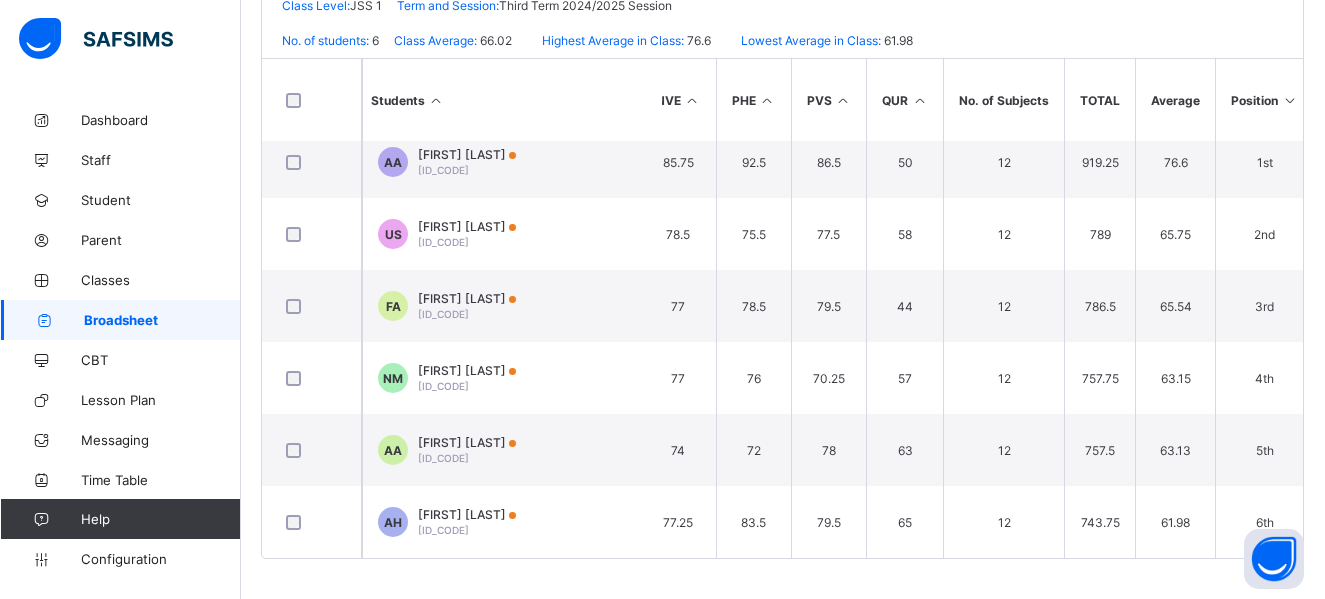 scroll, scrollTop: 23, scrollLeft: 838, axis: both 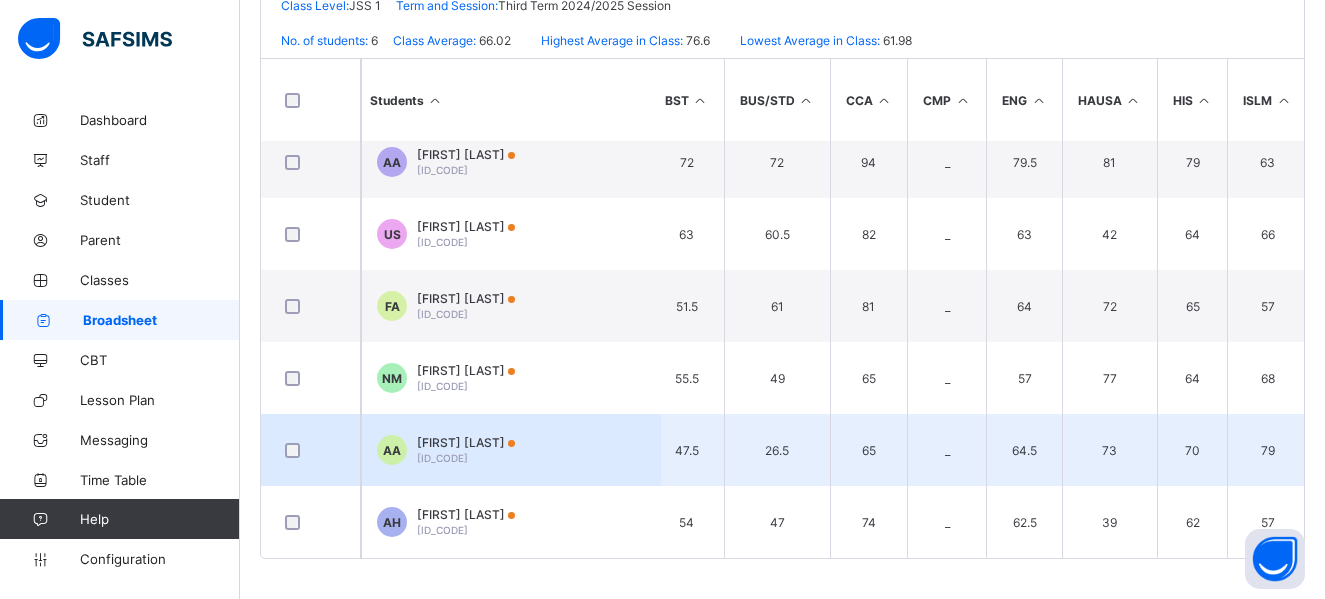 click on "26.5" at bounding box center [777, 450] 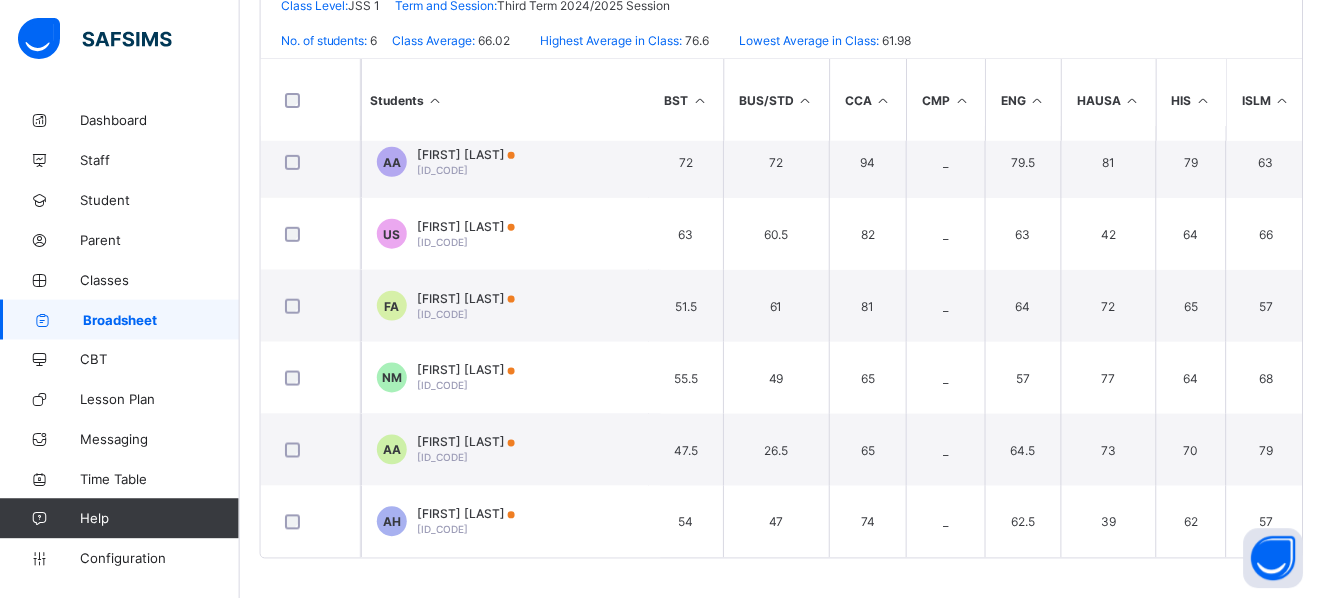 scroll, scrollTop: 23, scrollLeft: 0, axis: vertical 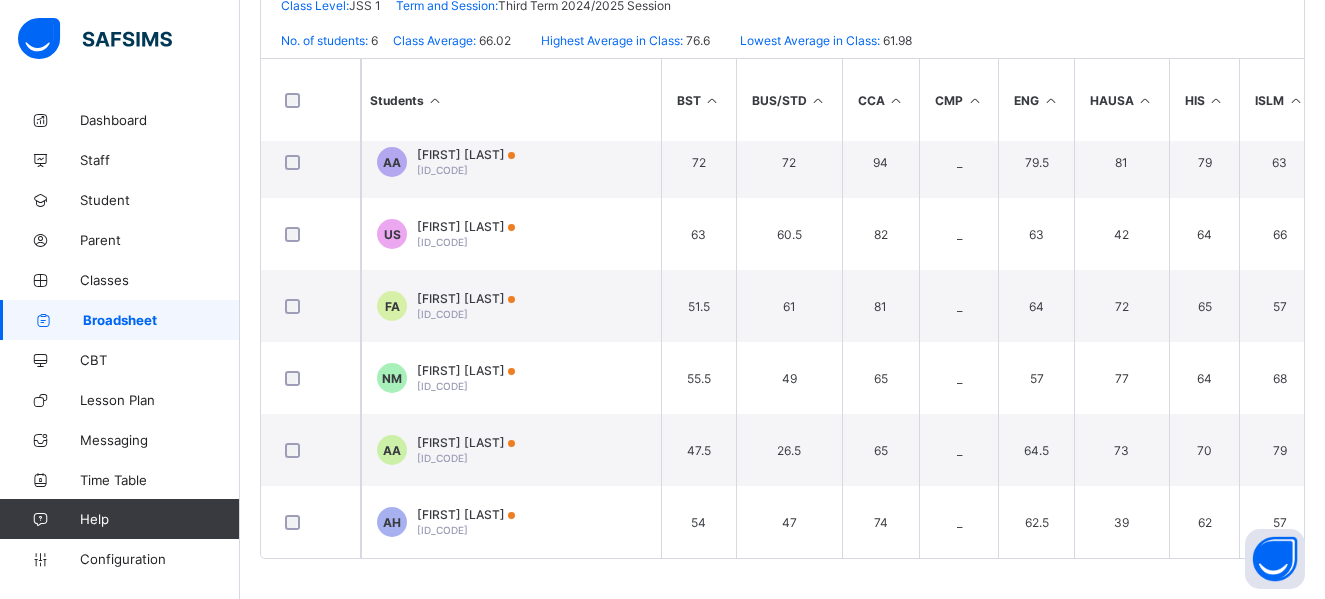 click at bounding box center [712, 100] 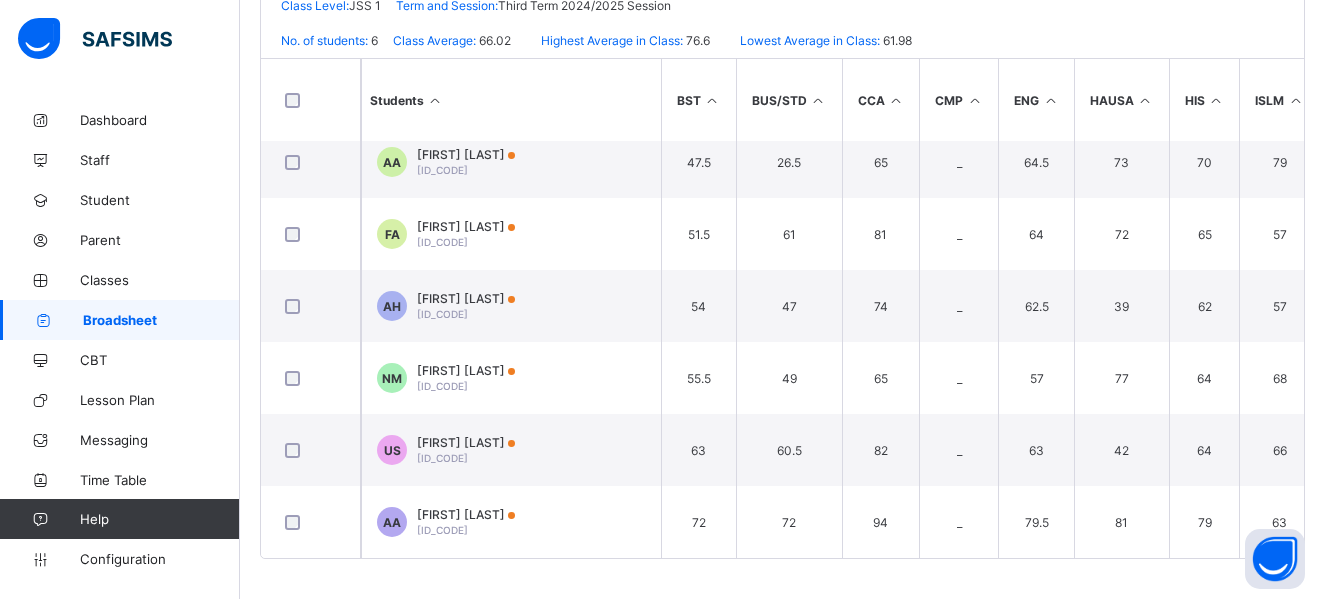 click at bounding box center (712, 100) 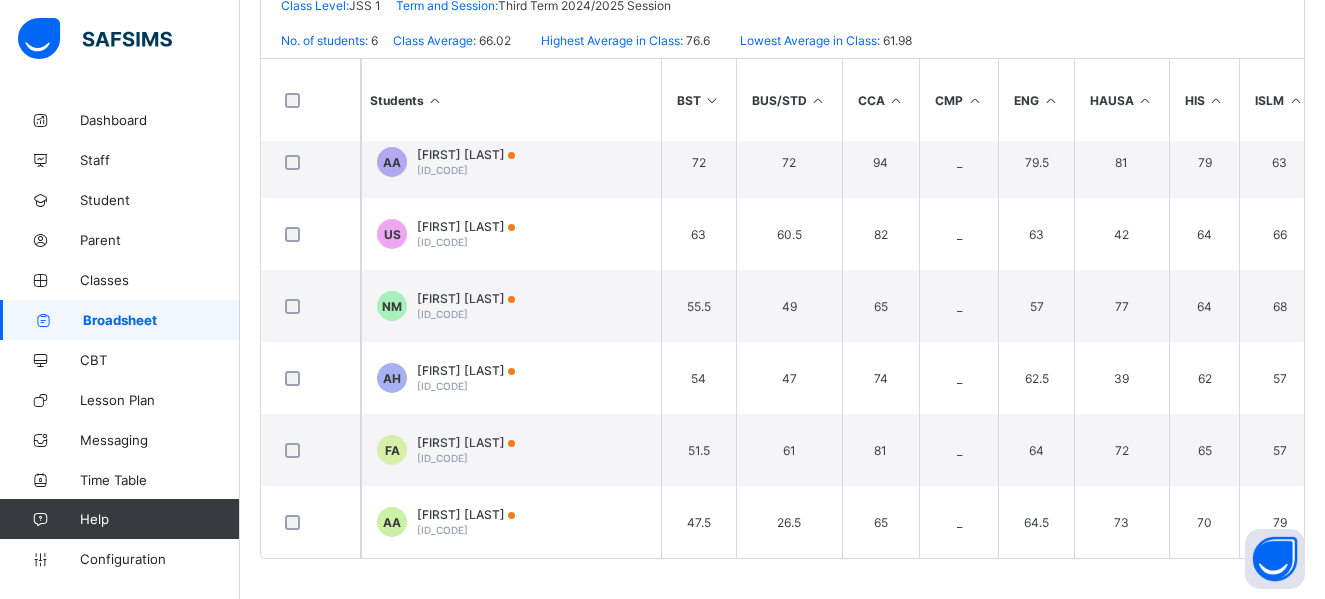 click at bounding box center [712, 100] 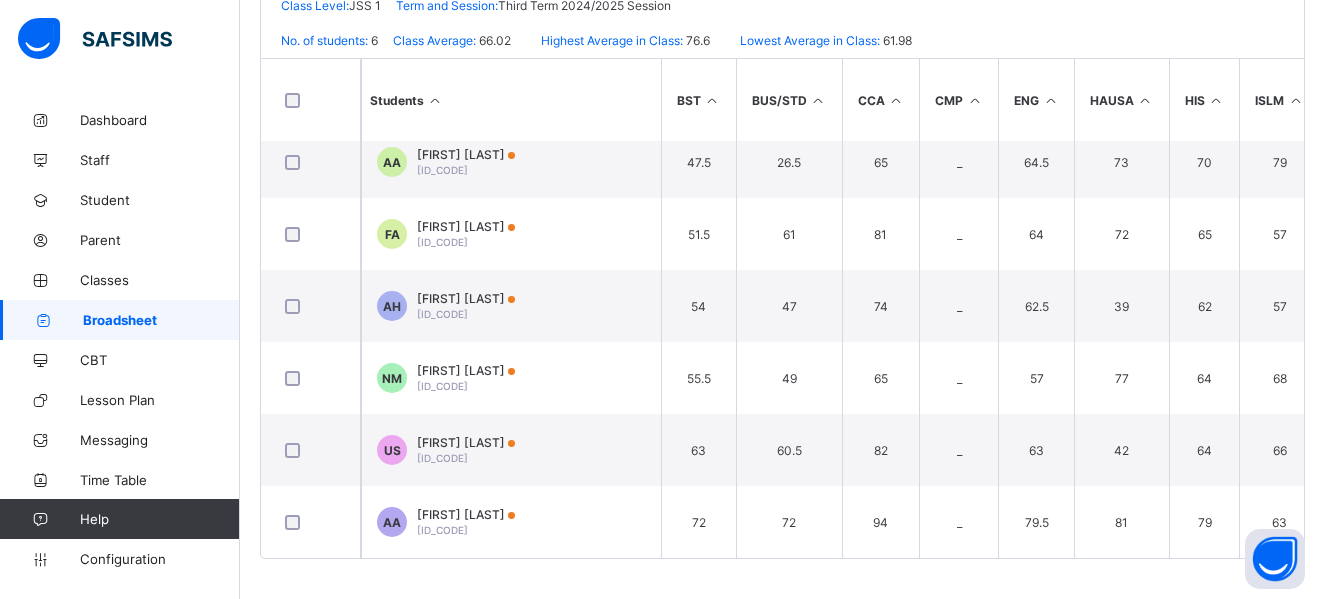 click at bounding box center [712, 100] 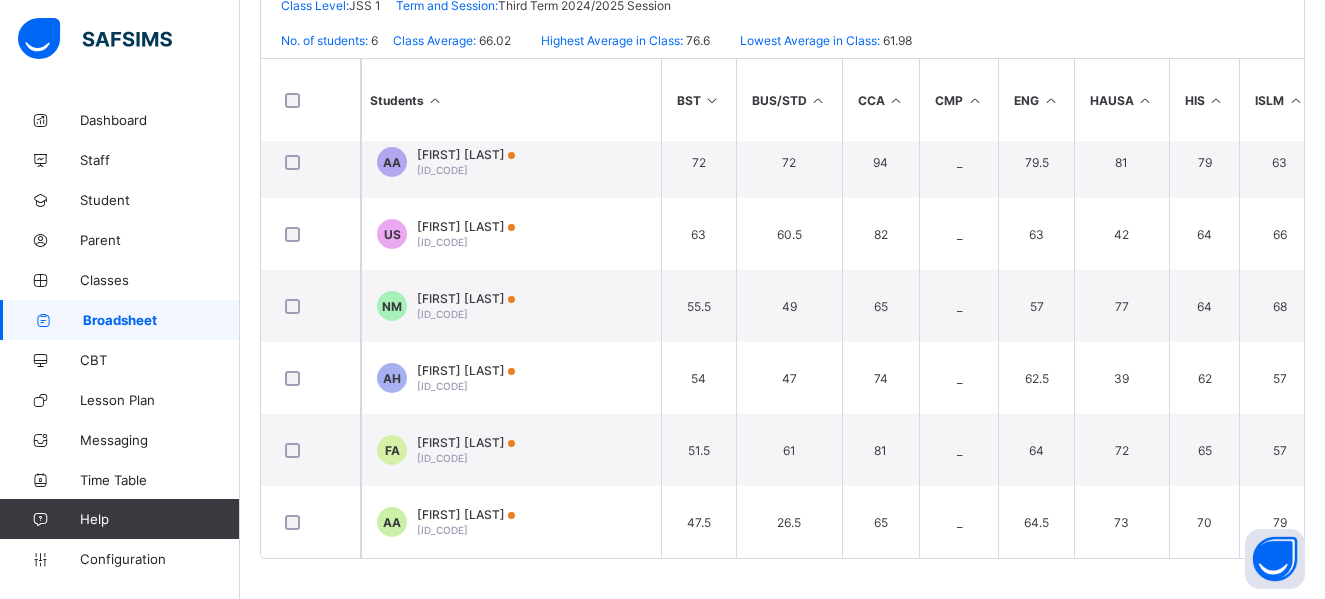 click at bounding box center [712, 100] 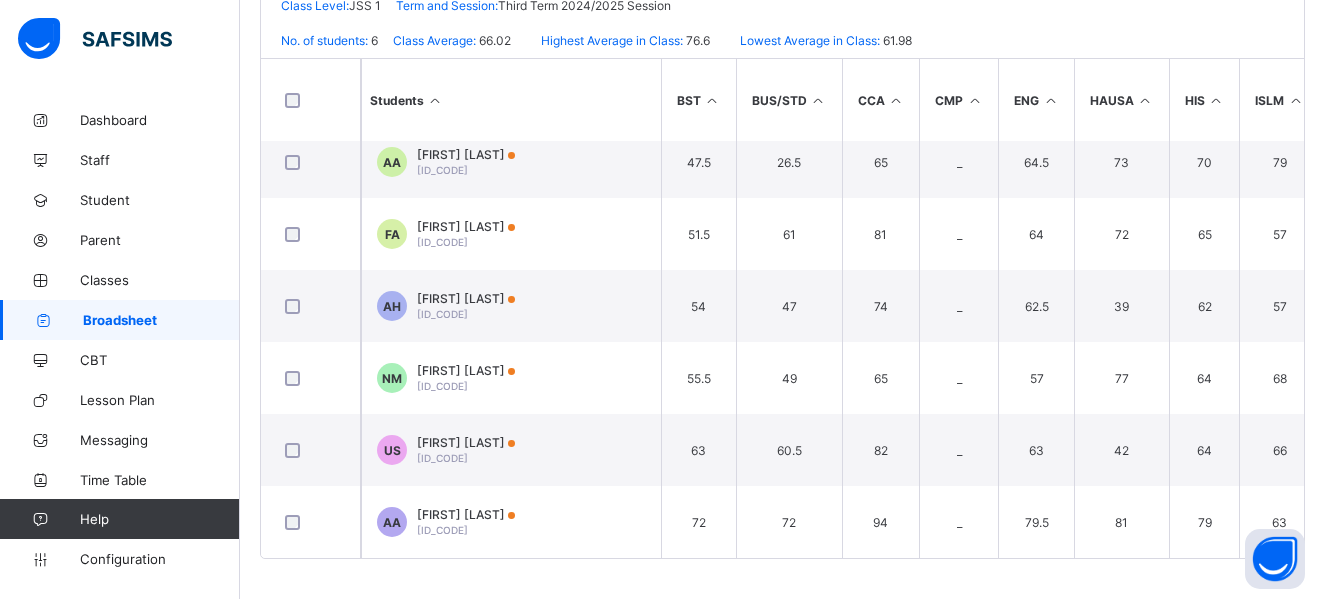 click at bounding box center (712, 100) 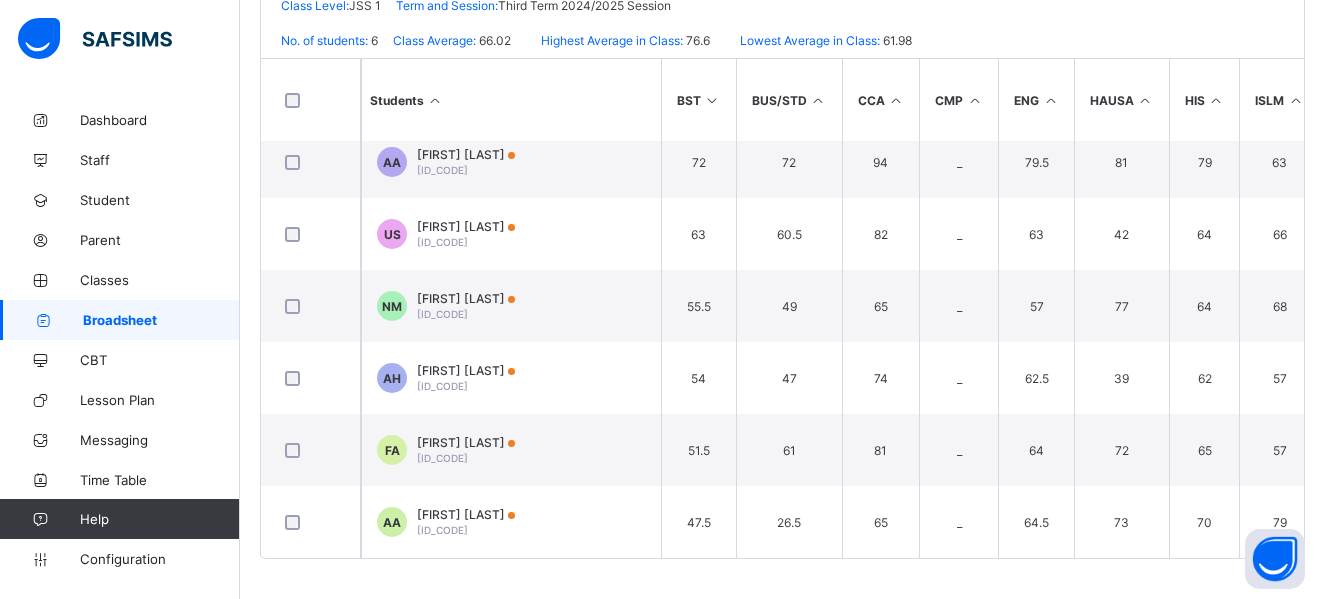 click at bounding box center [712, 100] 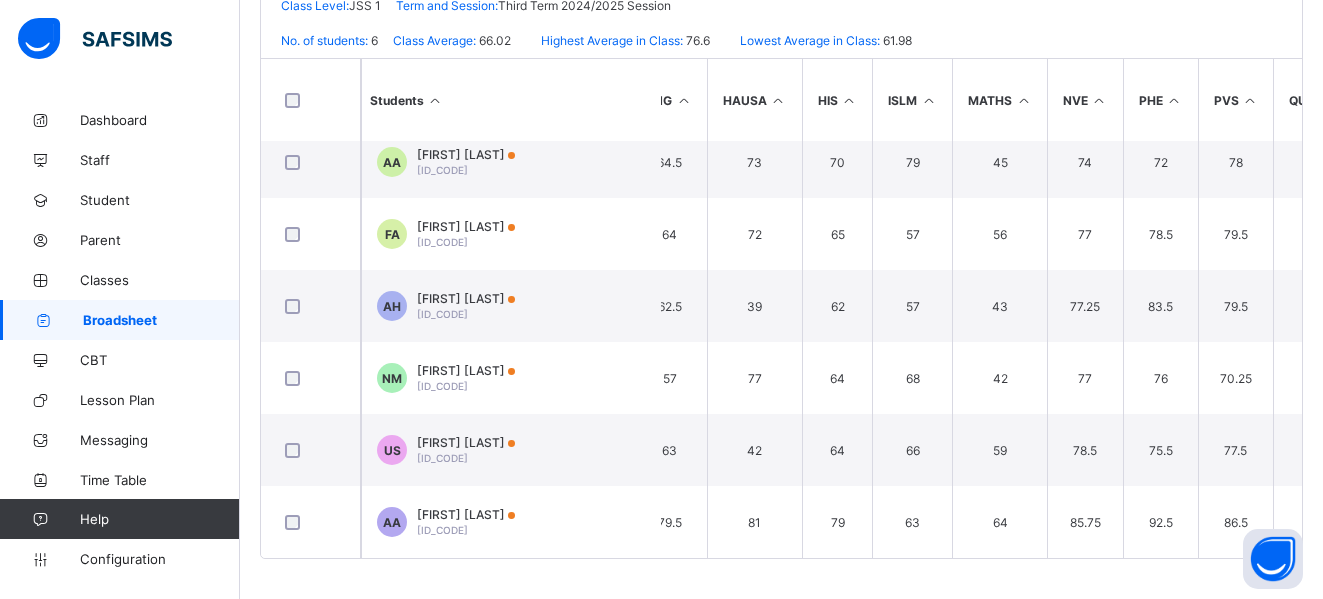 scroll, scrollTop: 23, scrollLeft: 0, axis: vertical 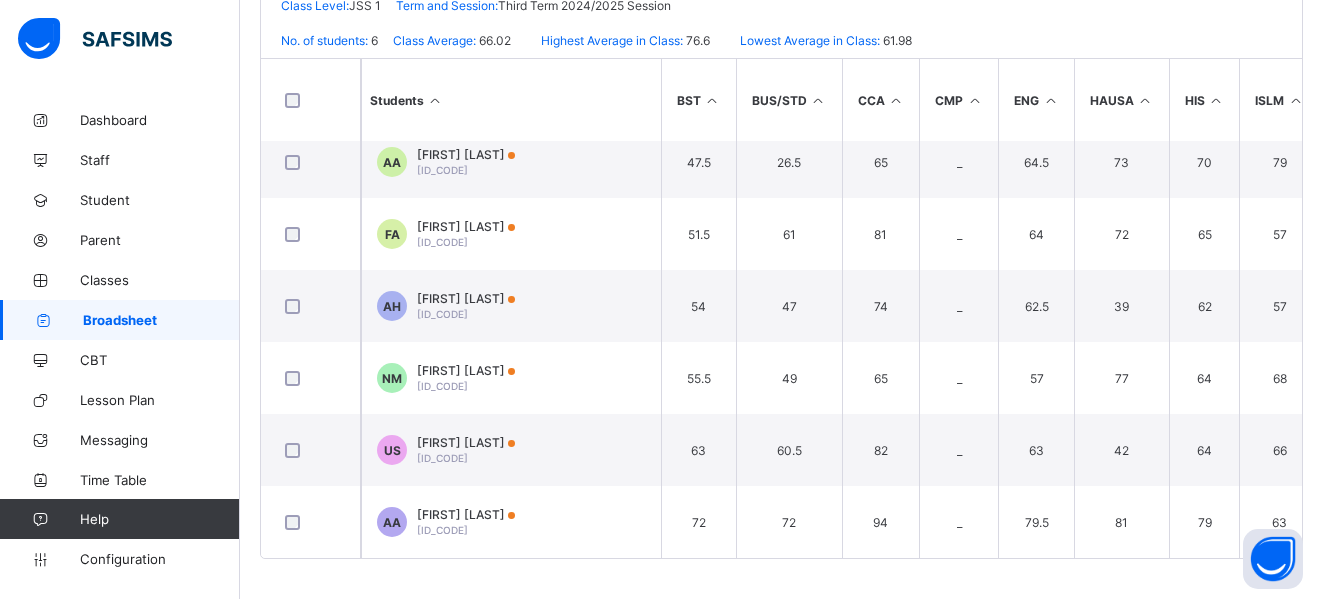 click at bounding box center [712, 100] 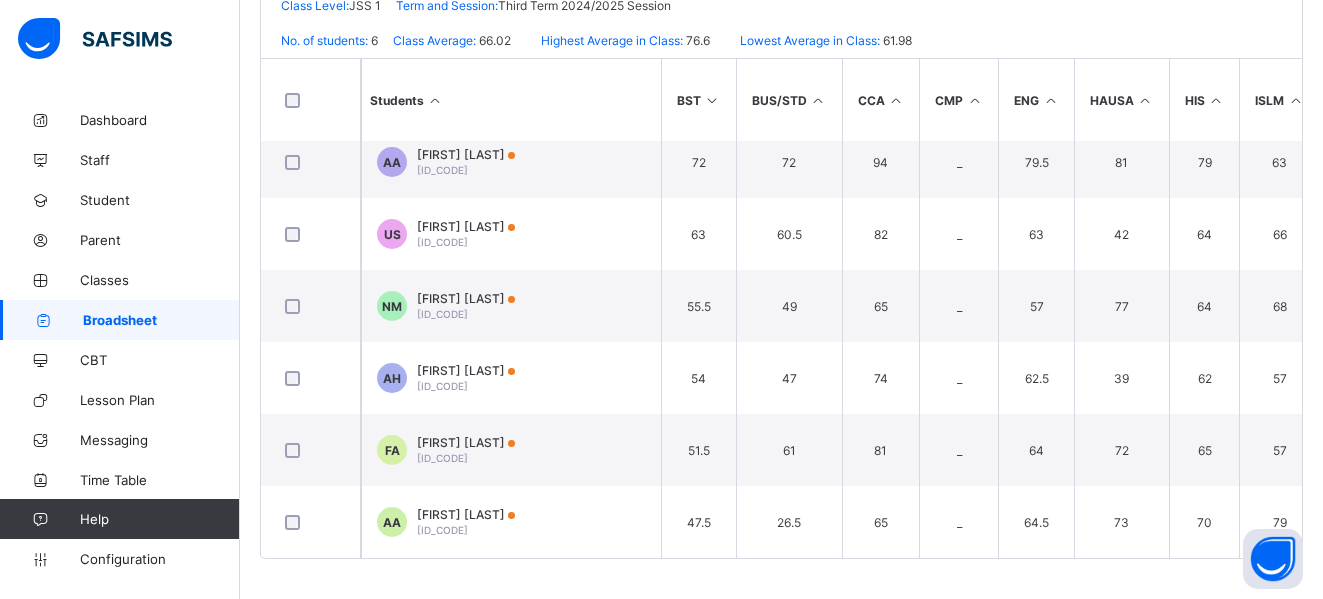 scroll, scrollTop: 0, scrollLeft: 0, axis: both 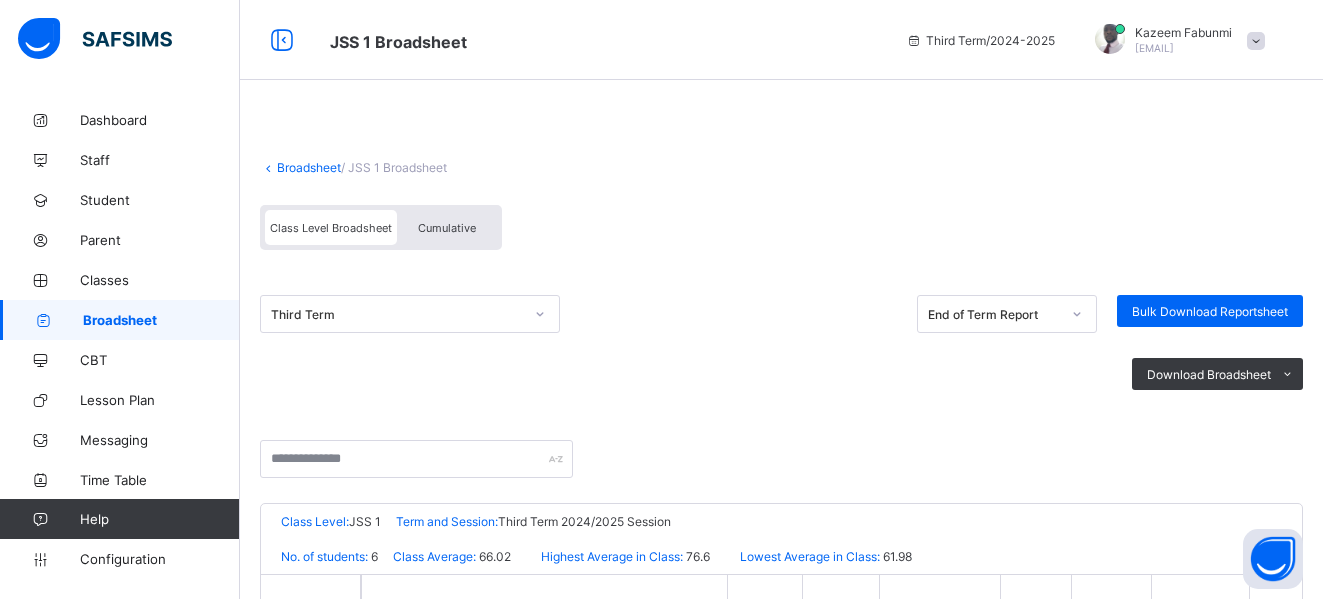 click on "Broadsheet" at bounding box center [309, 167] 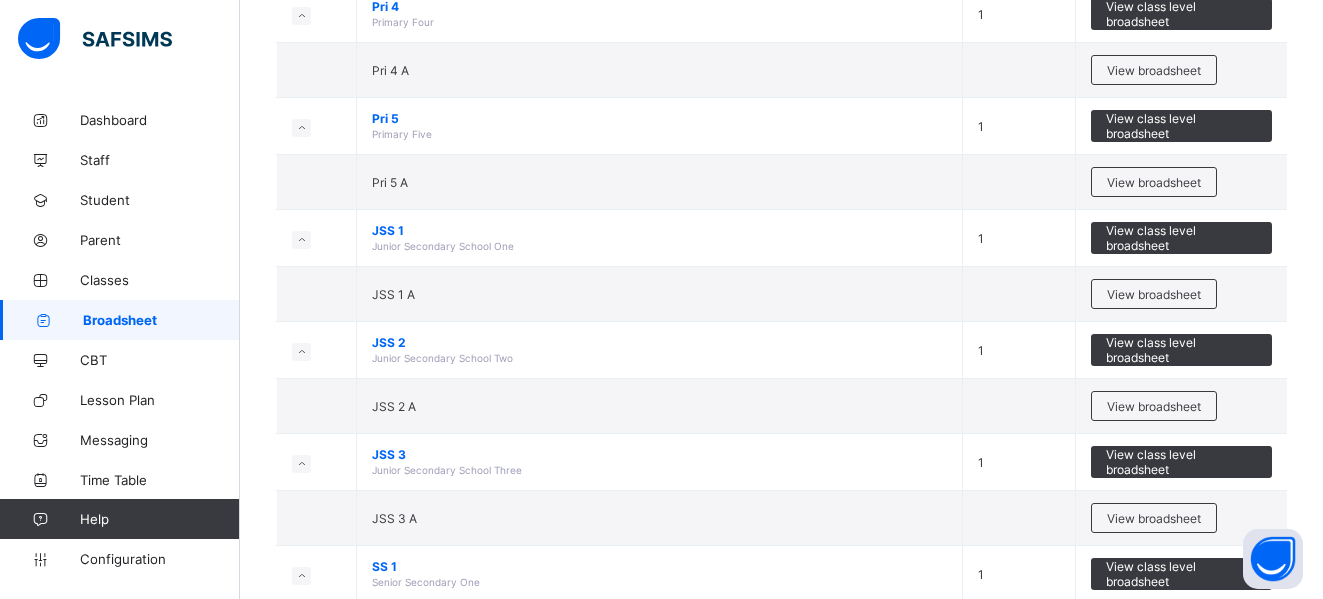 scroll, scrollTop: 947, scrollLeft: 0, axis: vertical 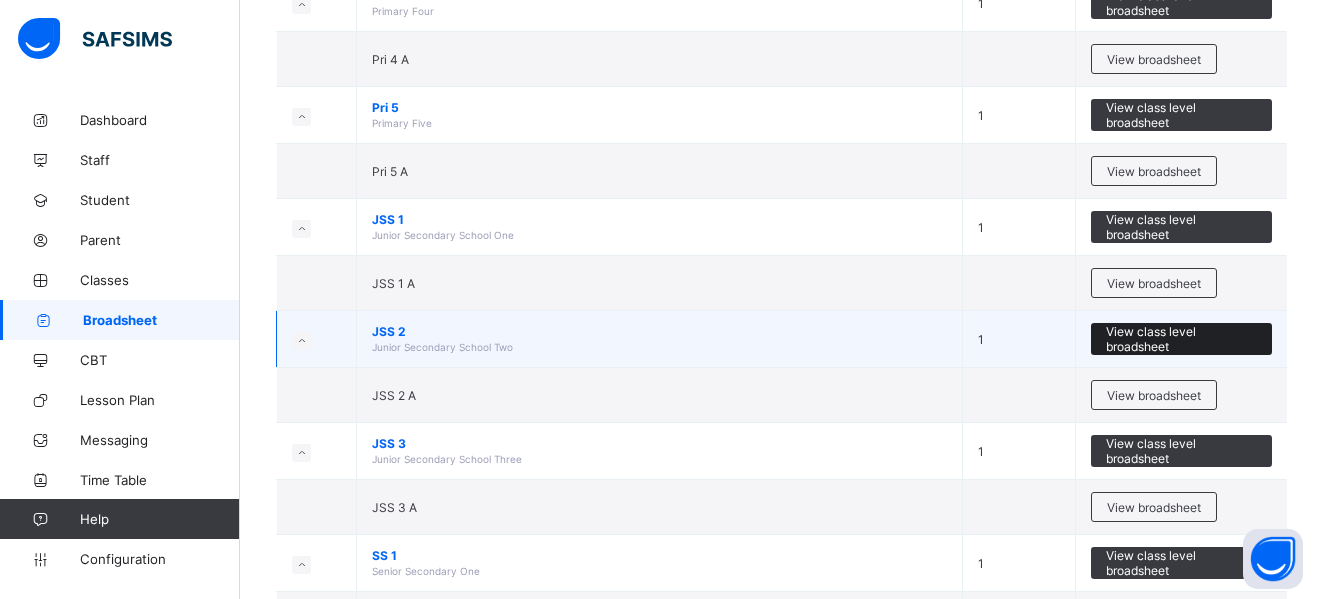 click on "View class level broadsheet" at bounding box center (1181, 339) 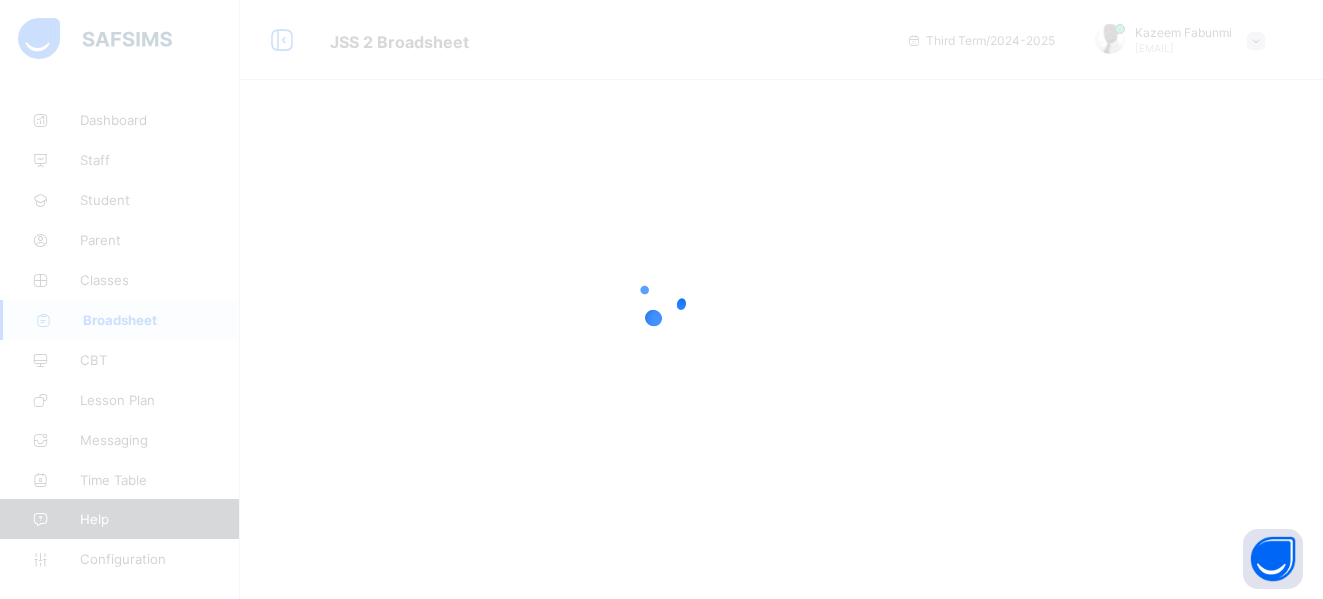 scroll, scrollTop: 0, scrollLeft: 0, axis: both 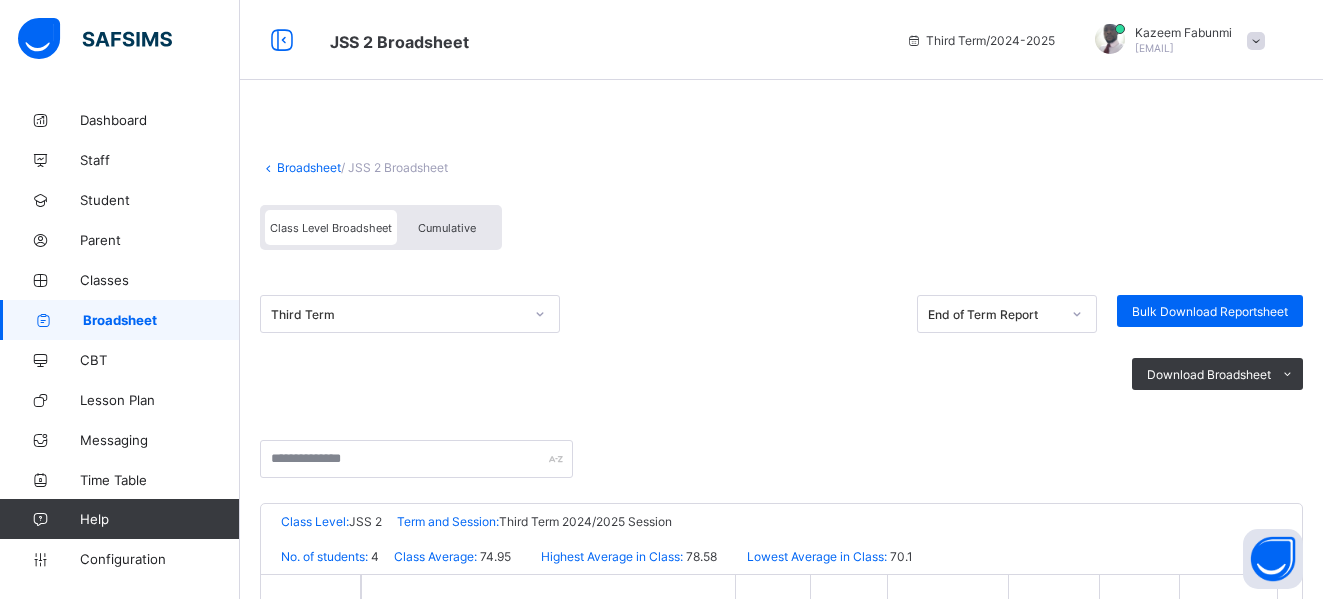 click on "Broadsheet" at bounding box center [309, 167] 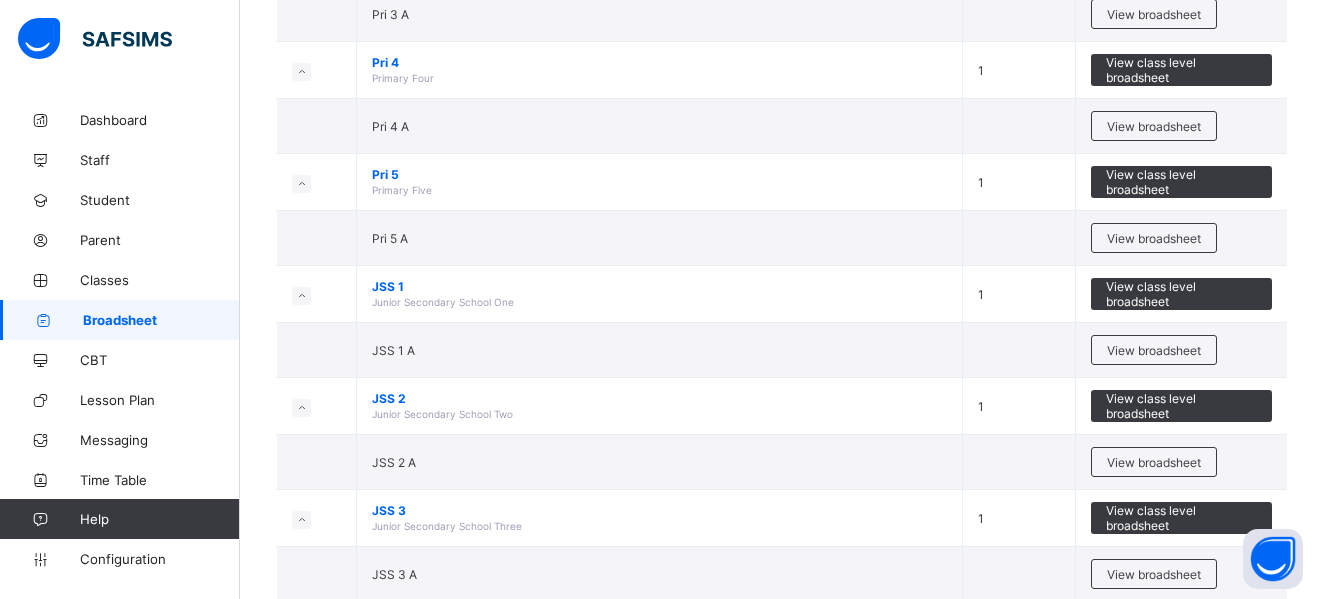 scroll, scrollTop: 891, scrollLeft: 0, axis: vertical 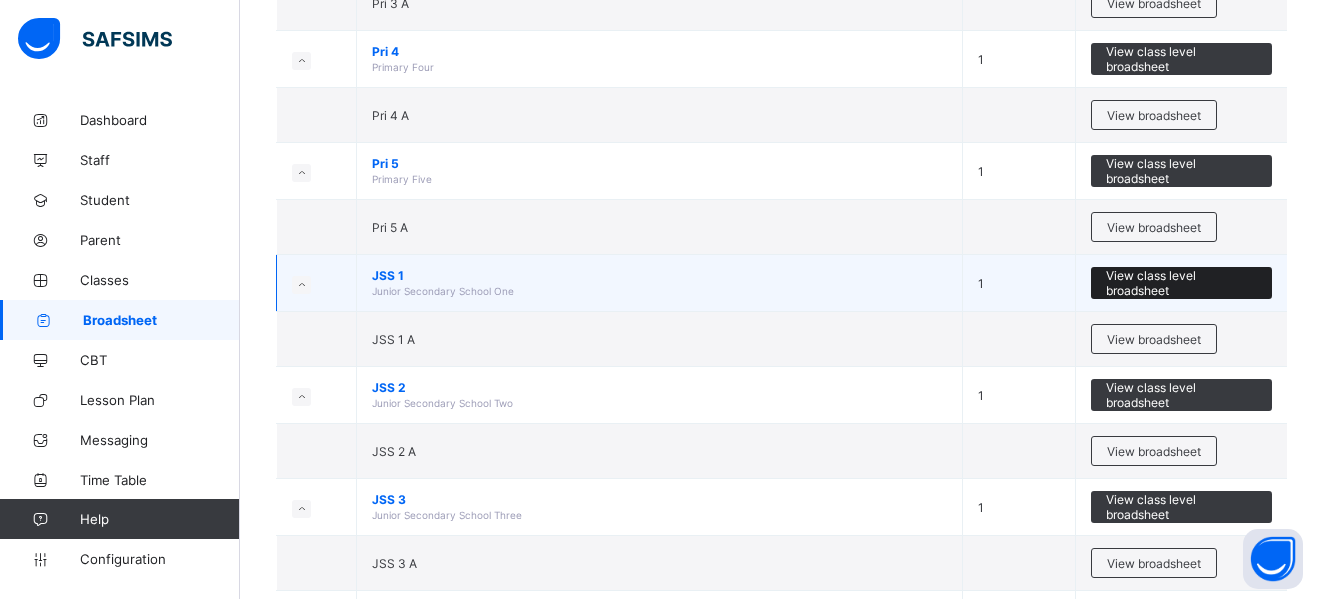 click on "View class level broadsheet" at bounding box center [1181, 283] 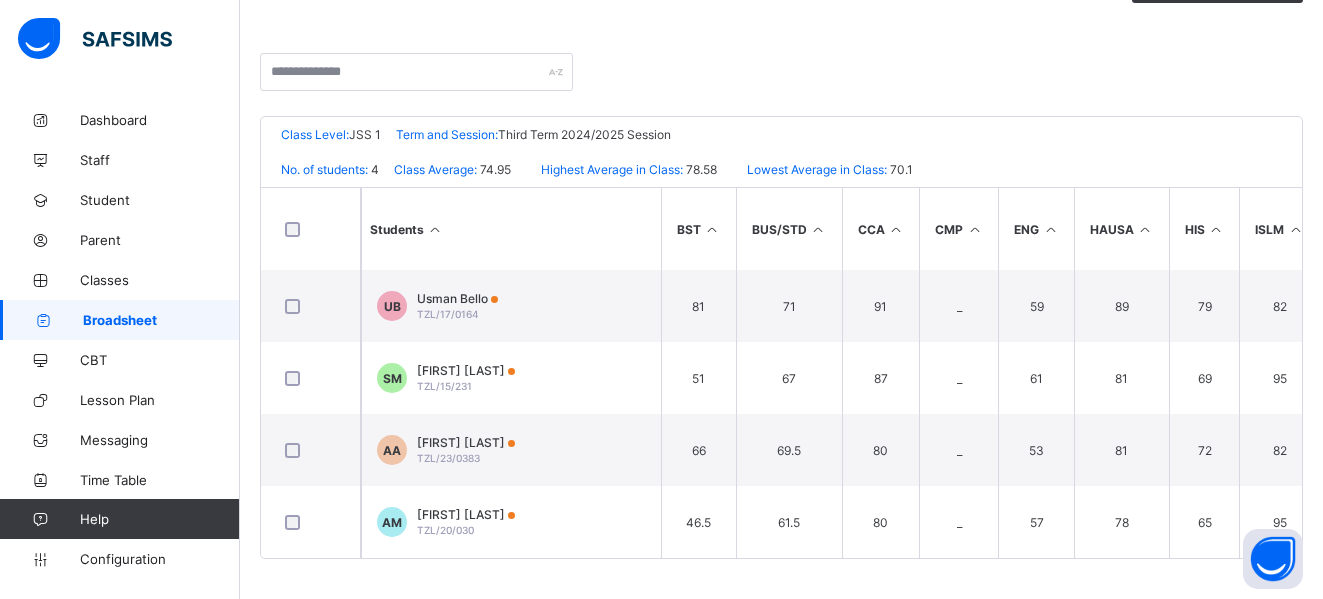 scroll, scrollTop: 0, scrollLeft: 0, axis: both 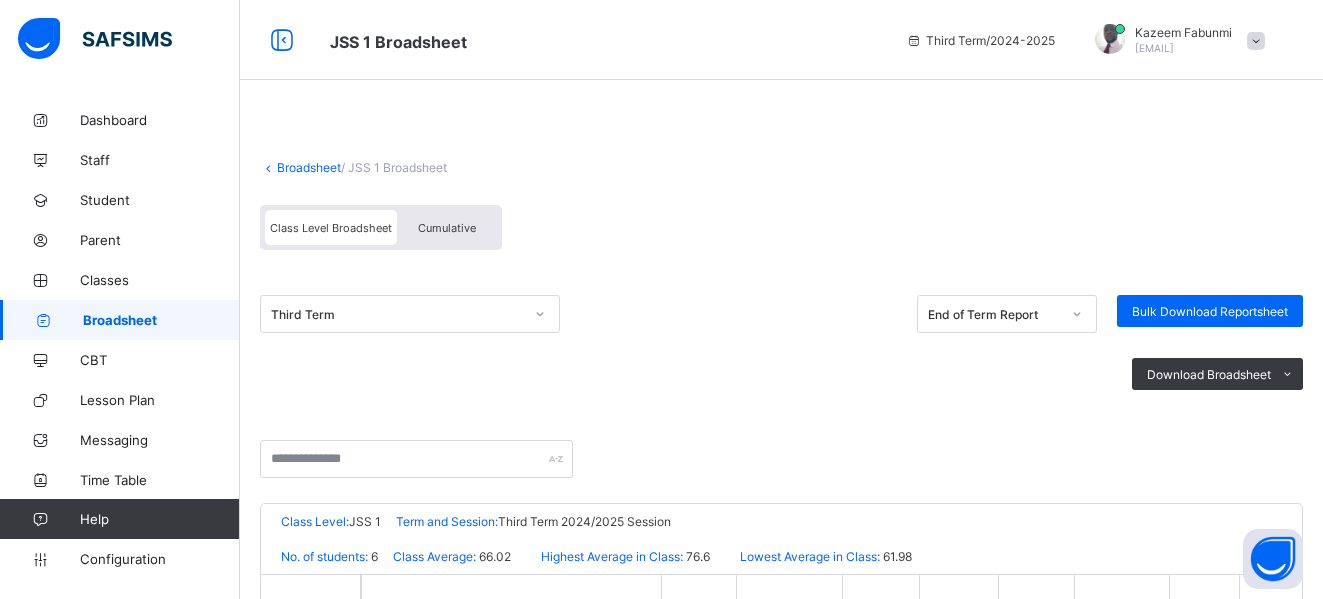 click on "Broadsheet" at bounding box center (309, 167) 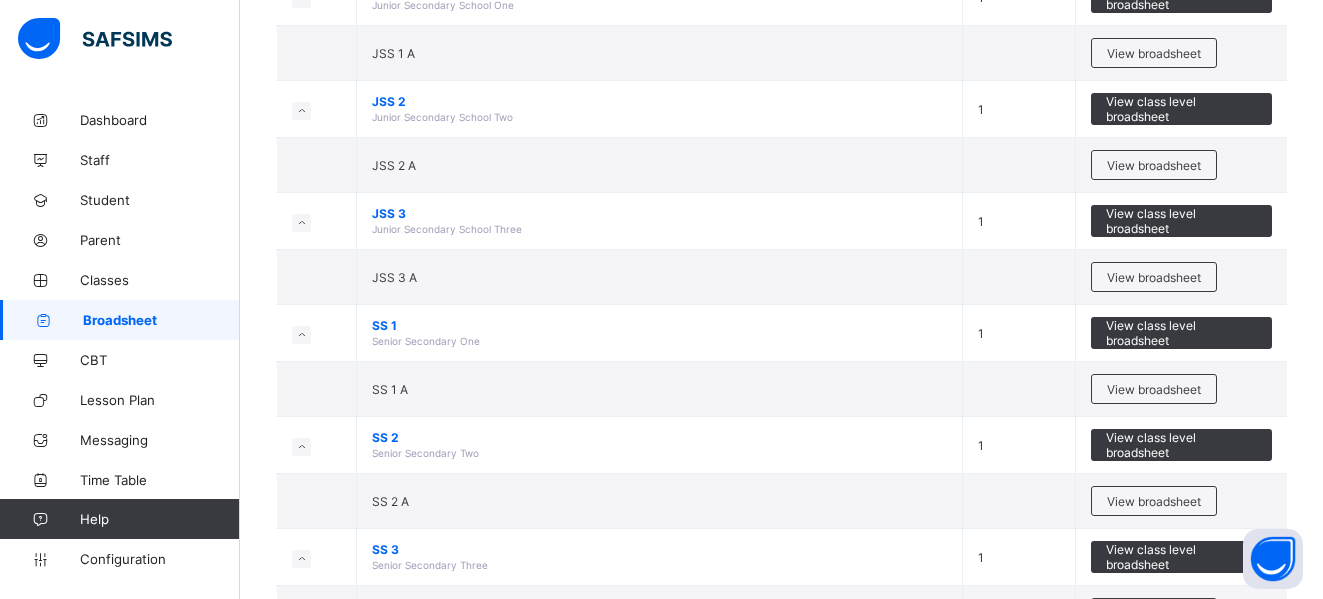 scroll, scrollTop: 1181, scrollLeft: 0, axis: vertical 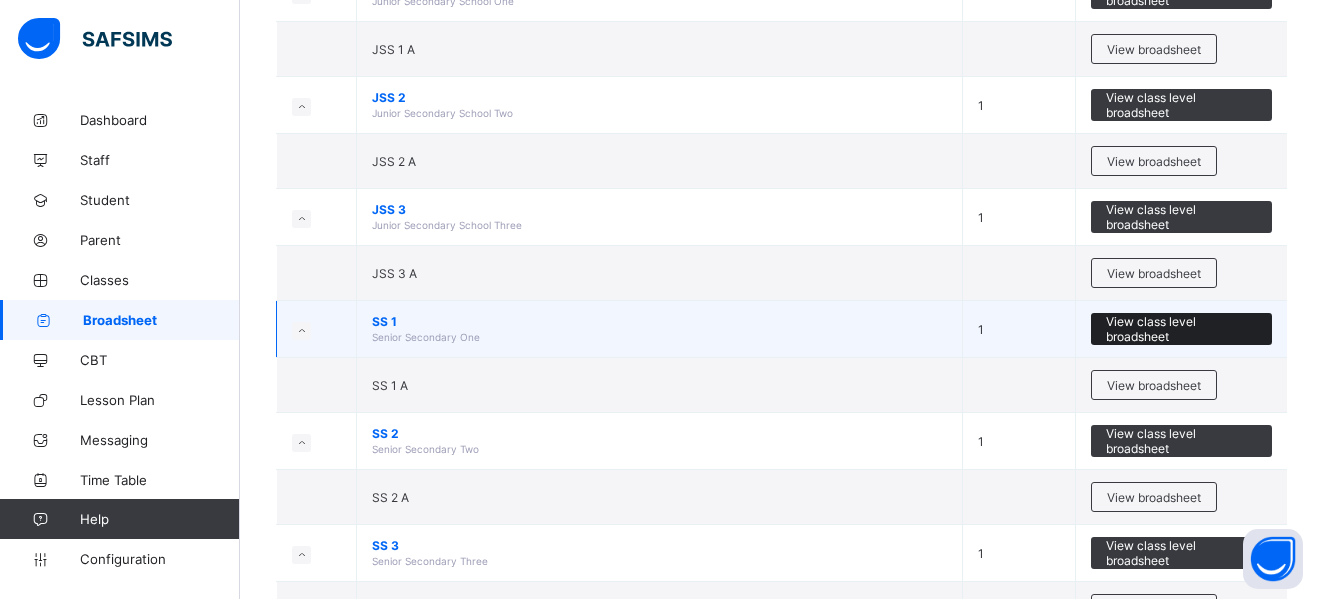 click on "View class level broadsheet" at bounding box center [1181, 329] 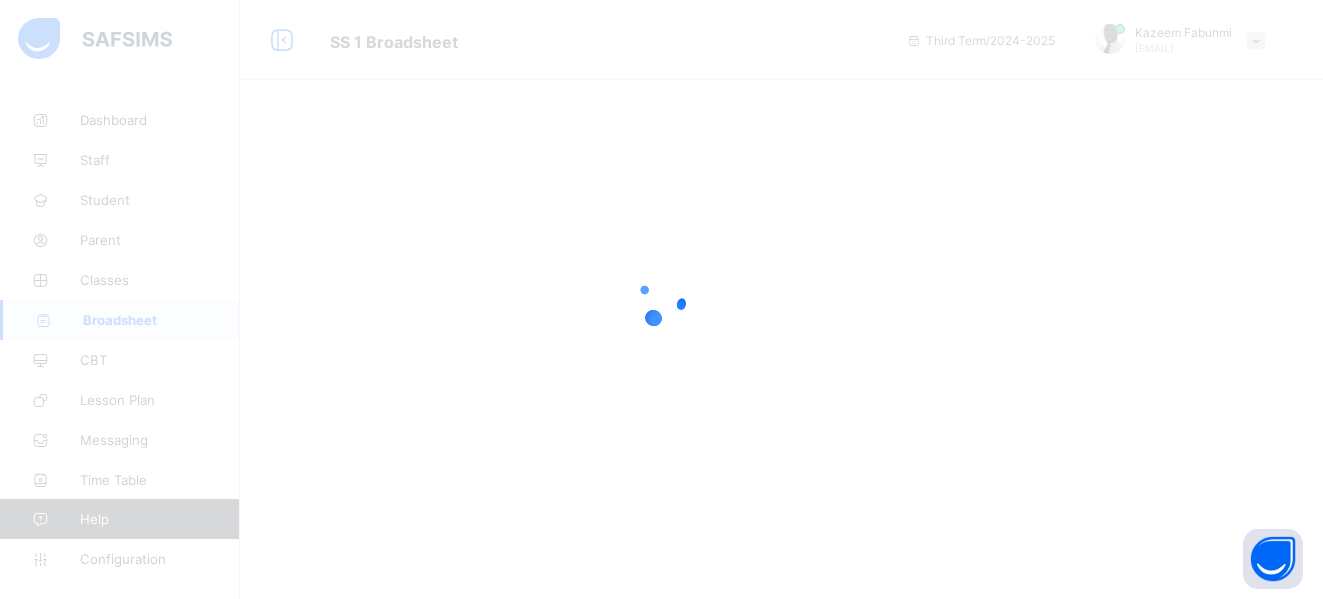 scroll, scrollTop: 0, scrollLeft: 0, axis: both 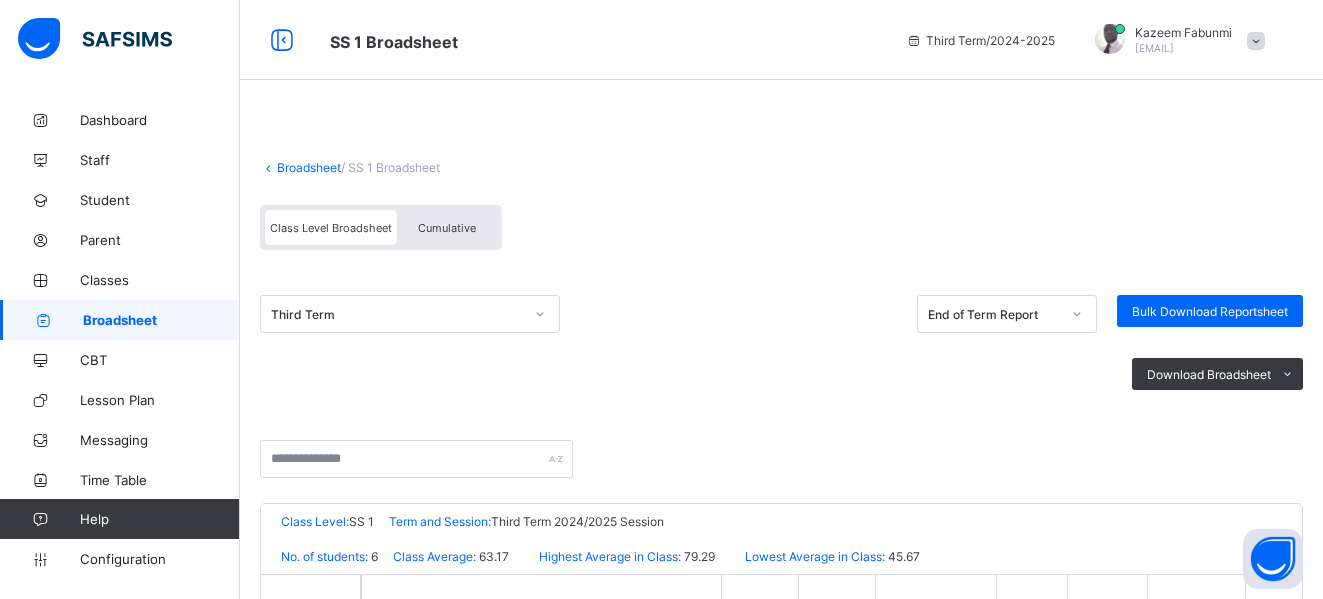 click on "Broadsheet" at bounding box center [309, 167] 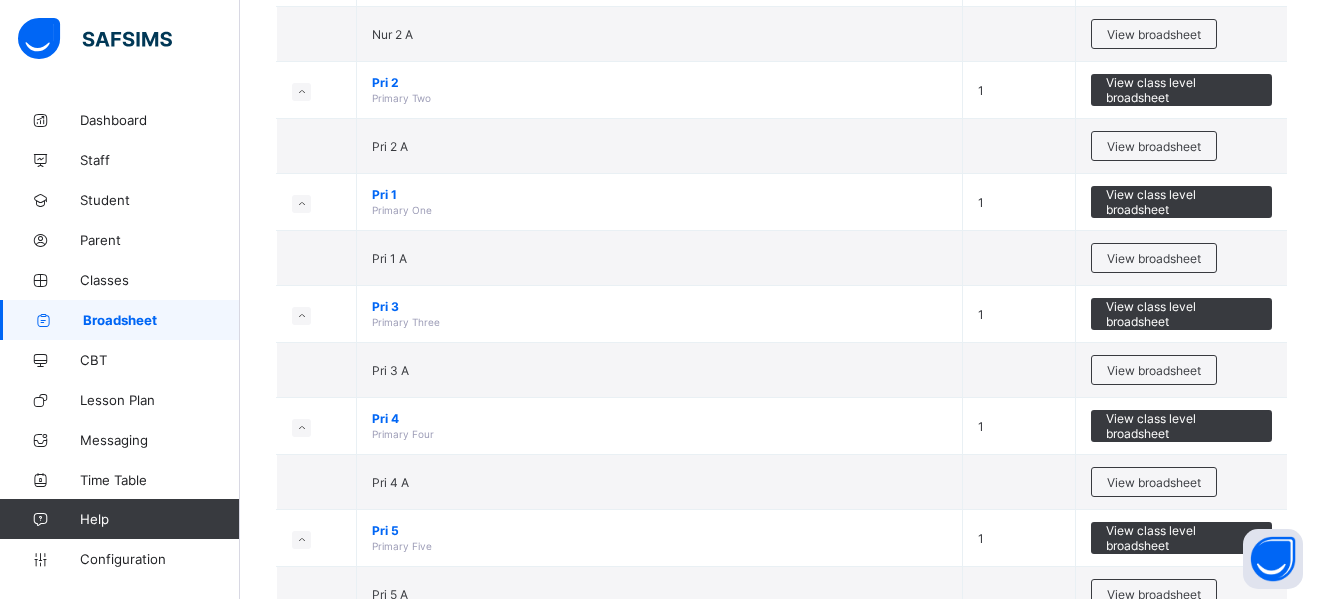 scroll, scrollTop: 576, scrollLeft: 0, axis: vertical 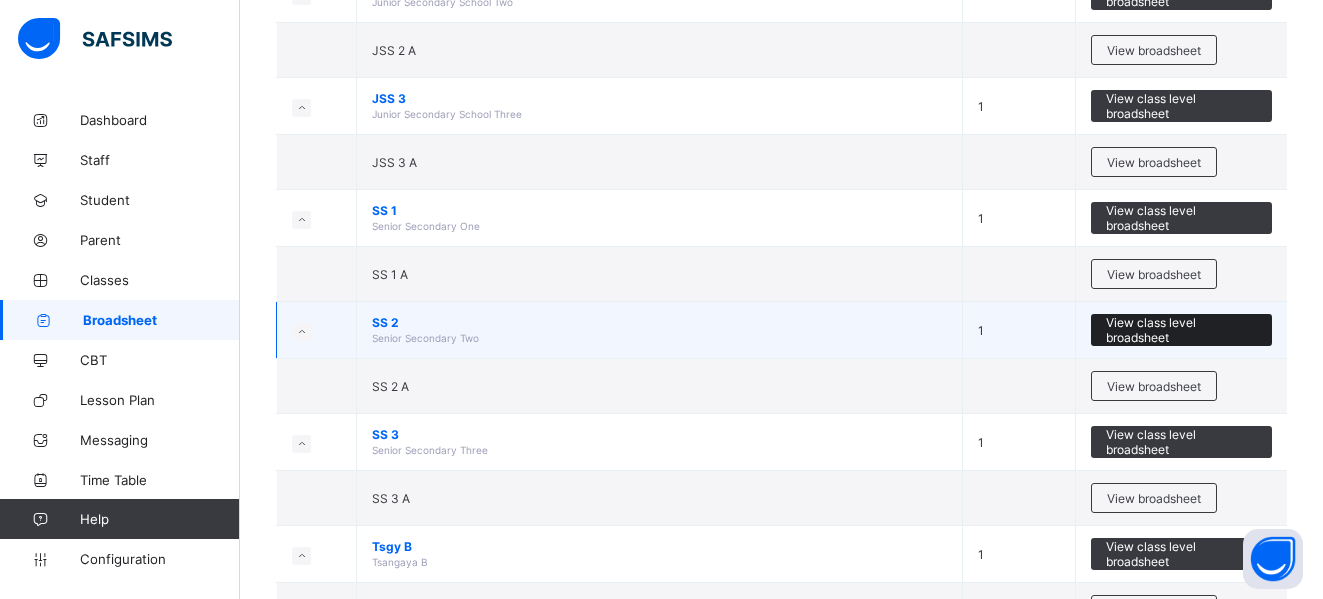 click on "View class level broadsheet" at bounding box center (1181, 330) 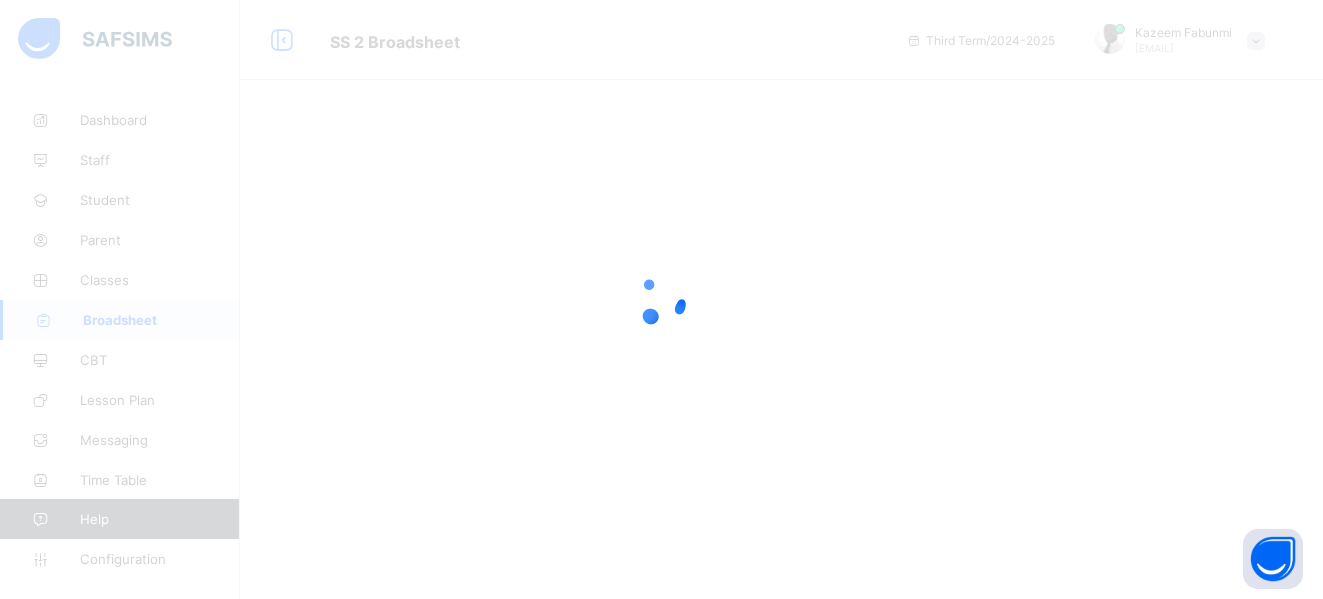 scroll, scrollTop: 0, scrollLeft: 0, axis: both 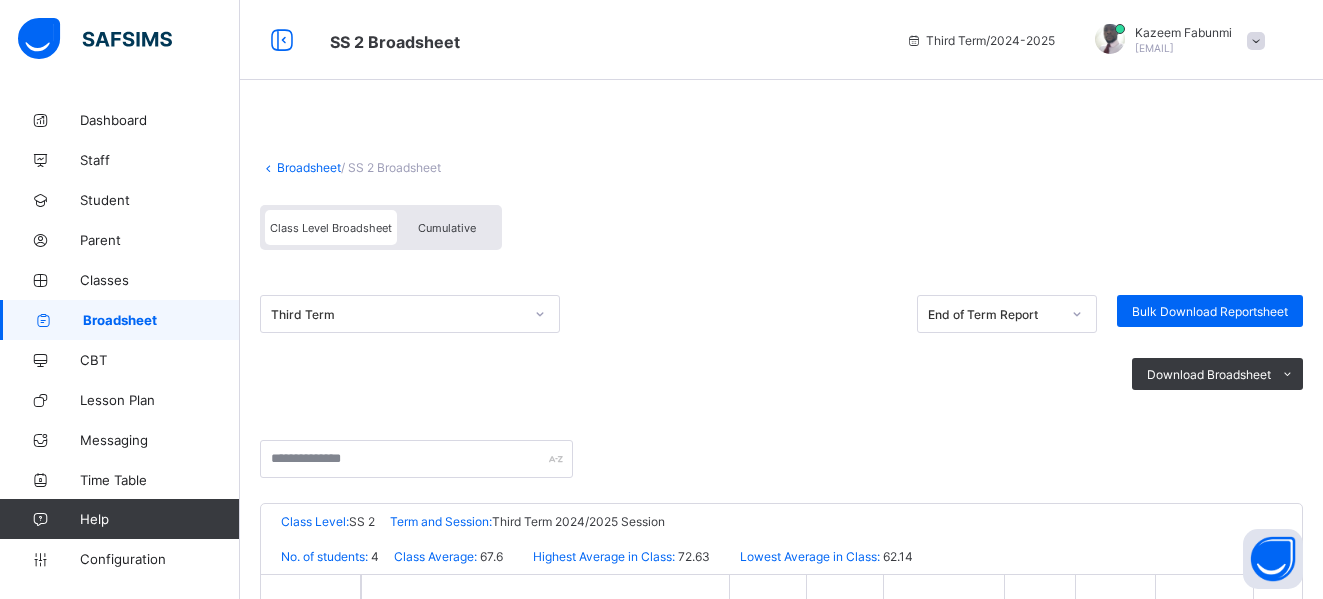 click on "Broadsheet" at bounding box center (309, 167) 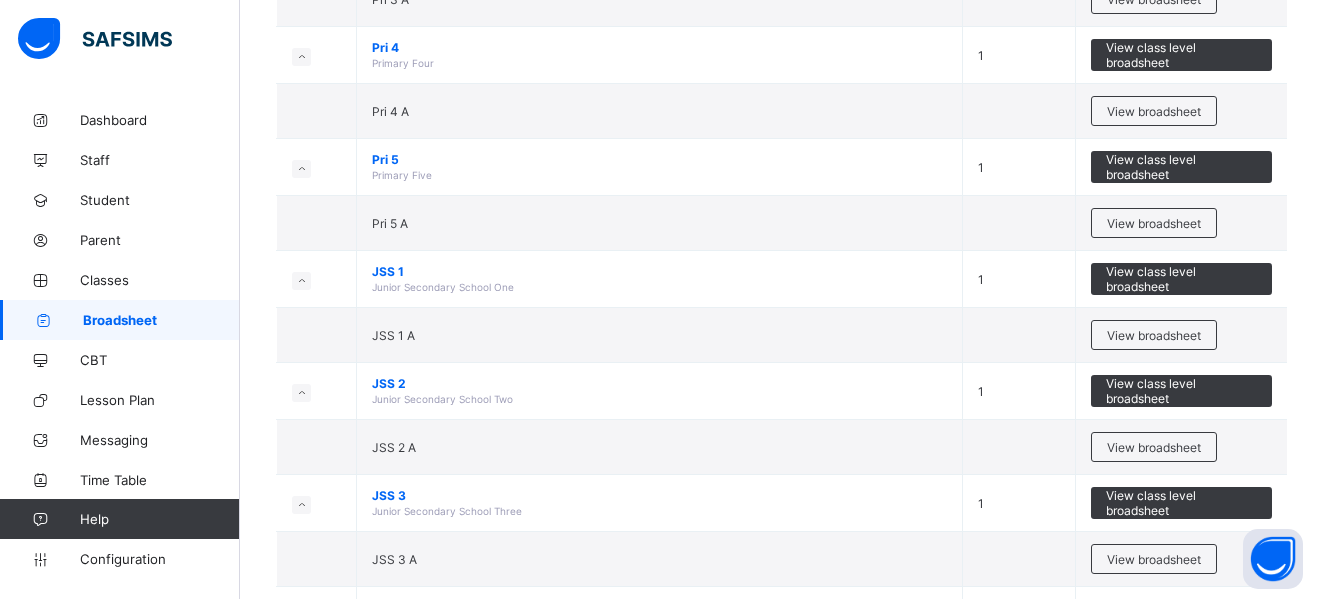 scroll, scrollTop: 914, scrollLeft: 0, axis: vertical 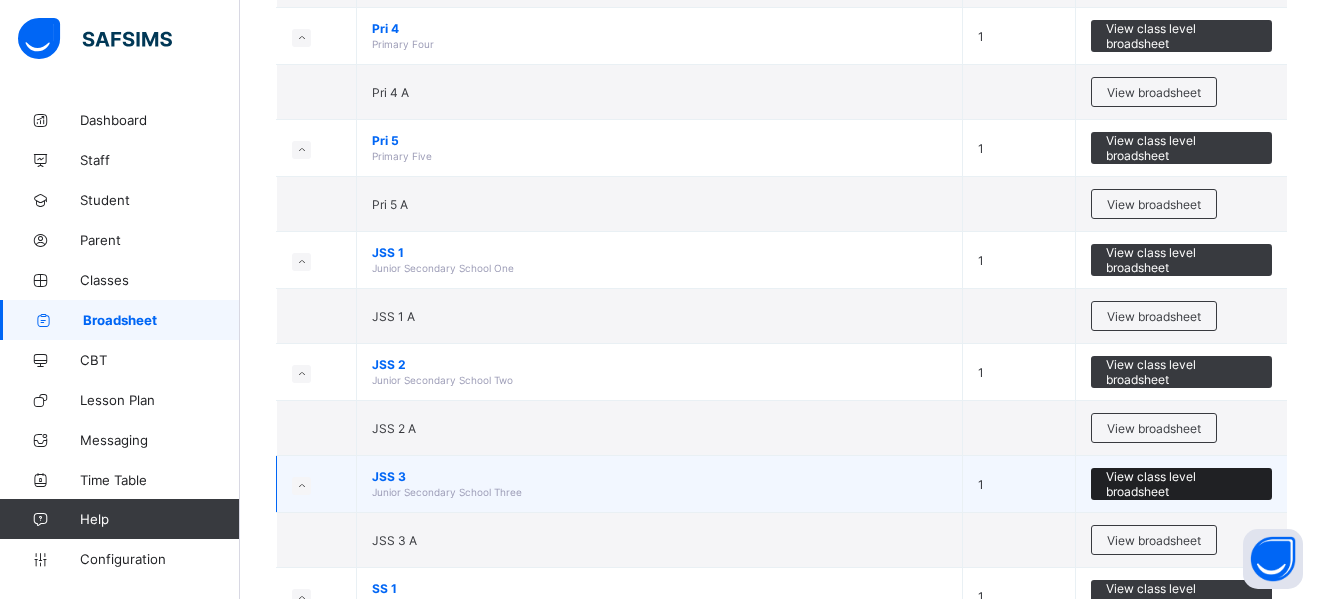 click on "View class level broadsheet" at bounding box center [1181, 484] 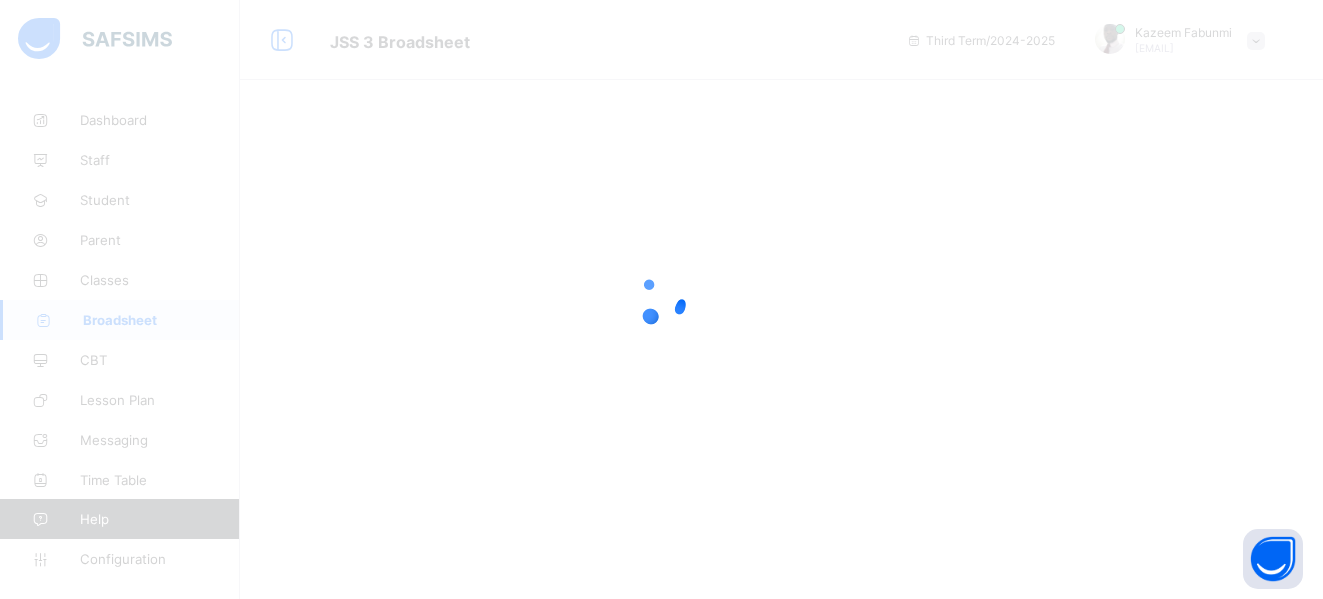 scroll, scrollTop: 0, scrollLeft: 0, axis: both 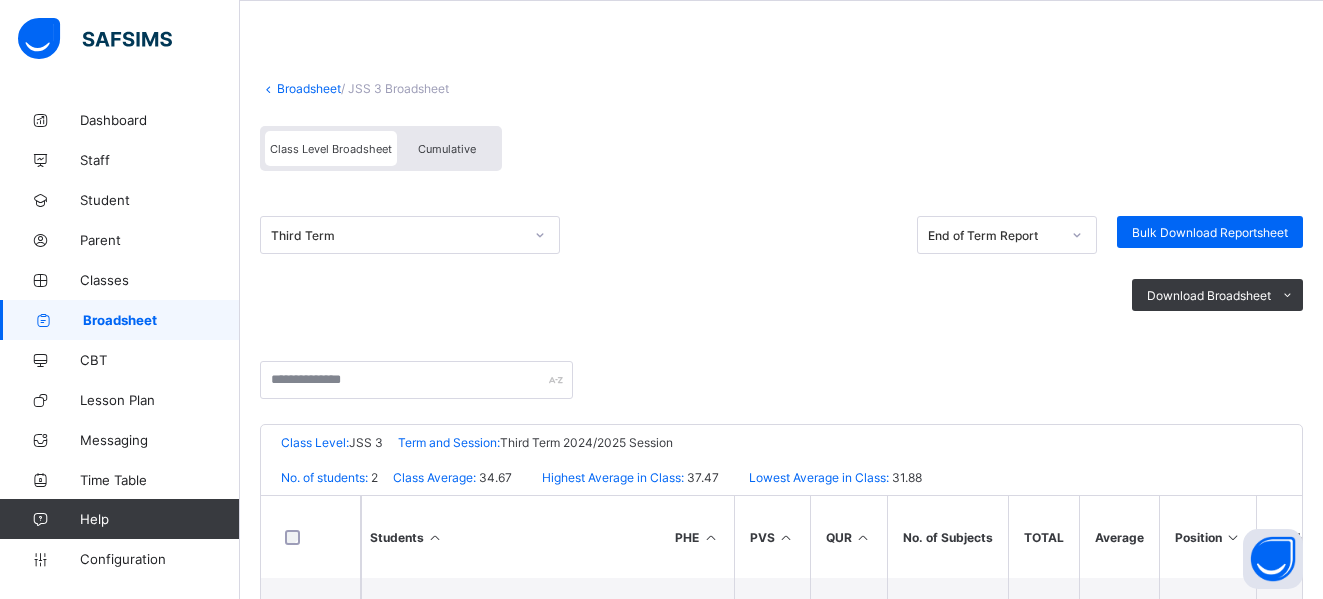 click on "Cumulative" at bounding box center [447, 148] 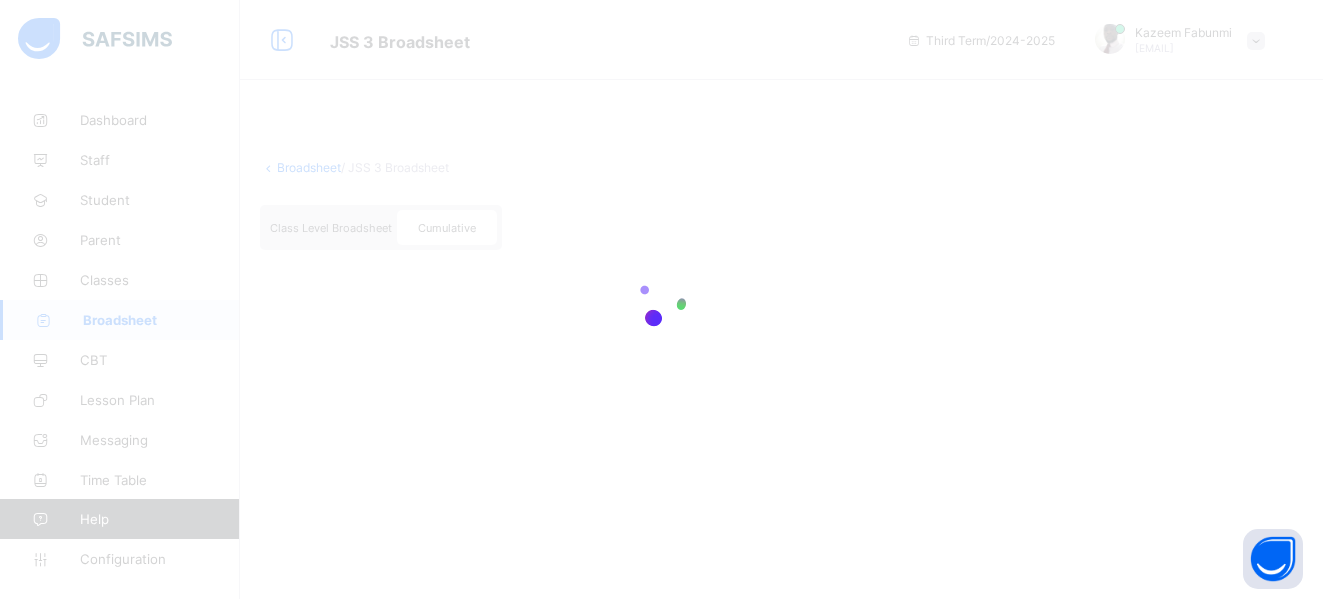 scroll, scrollTop: 0, scrollLeft: 0, axis: both 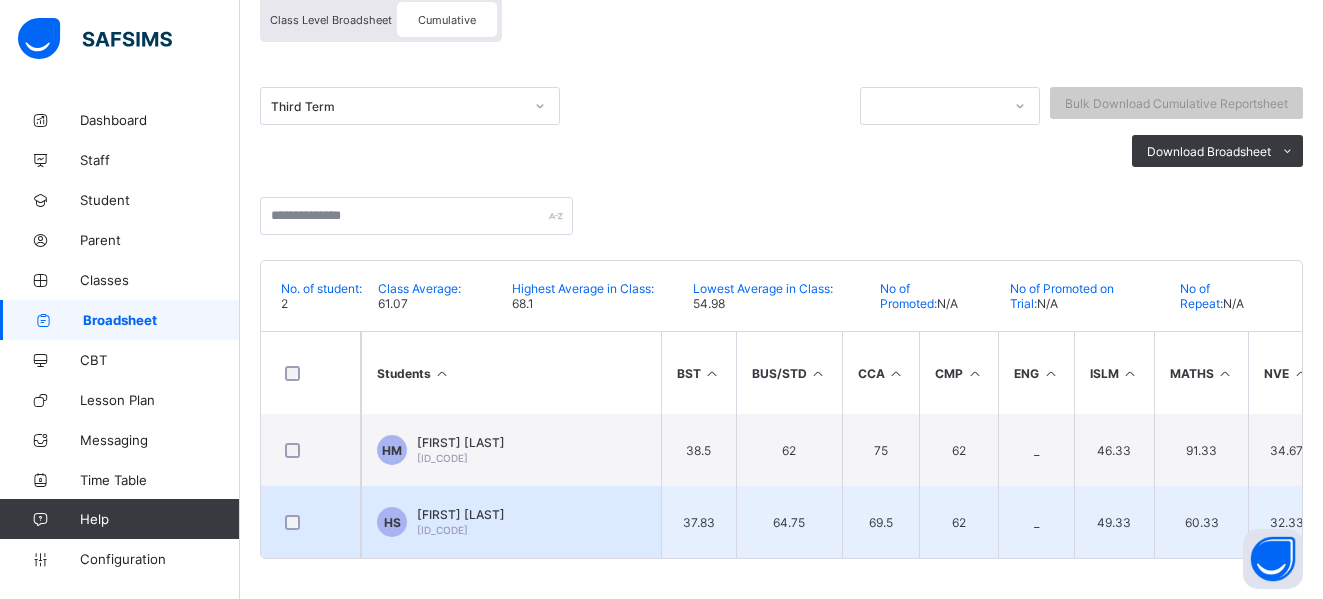 click on "64.75" at bounding box center [789, 522] 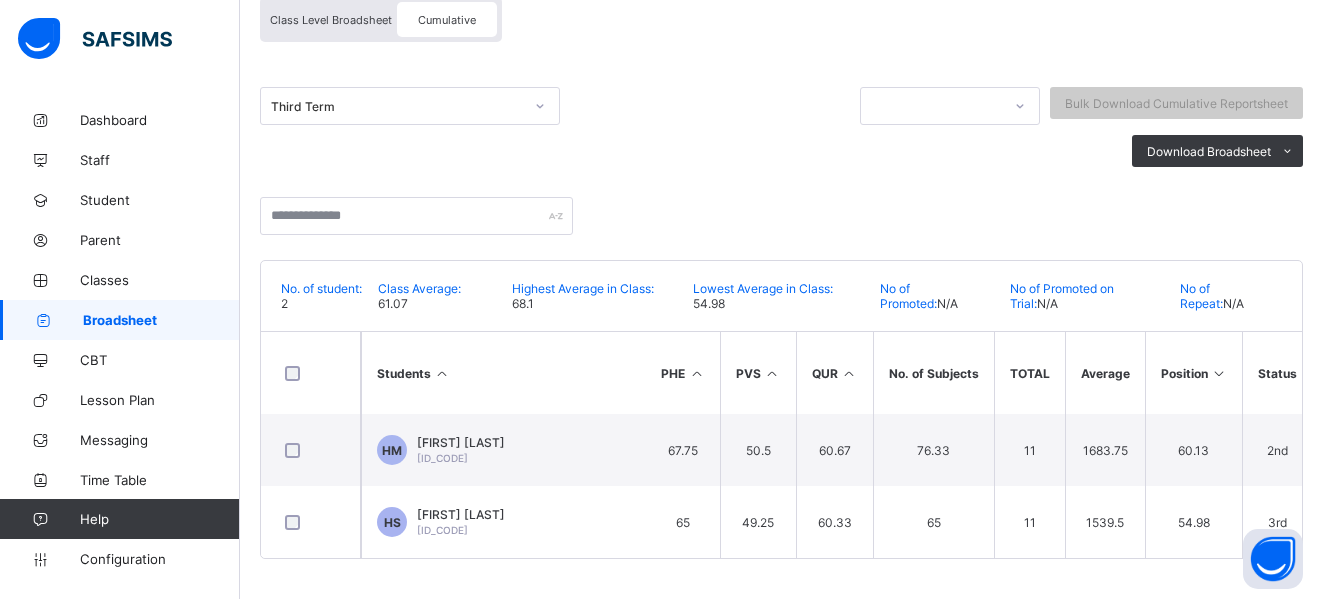 scroll, scrollTop: 0, scrollLeft: 782, axis: horizontal 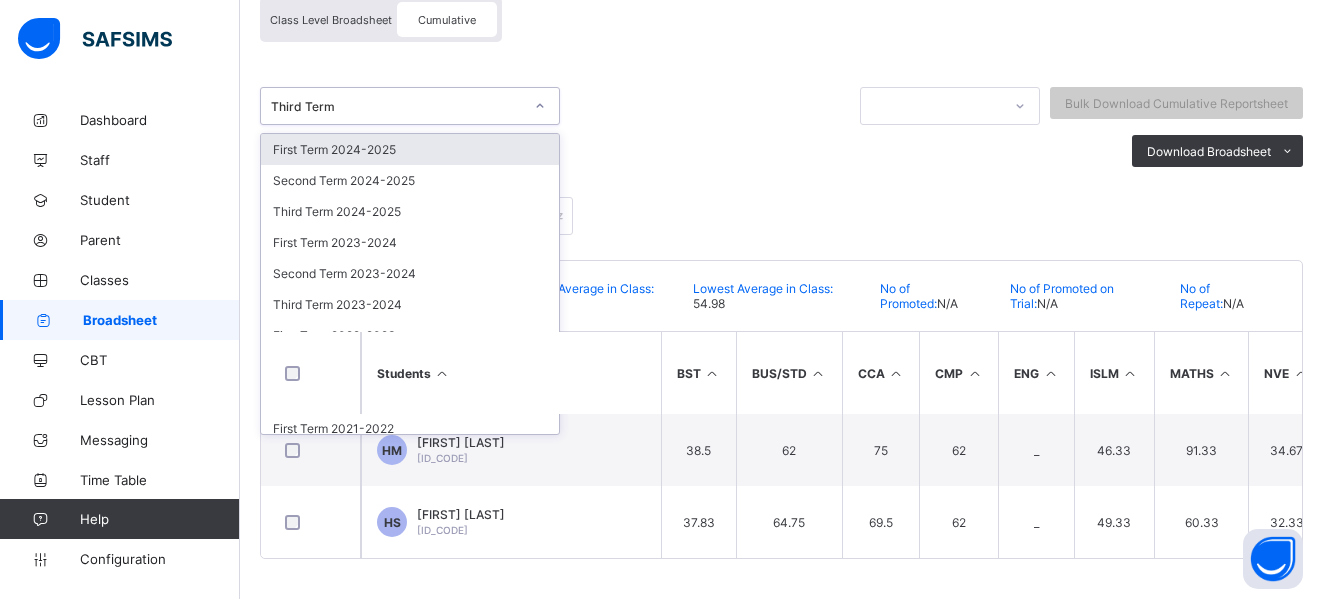 click 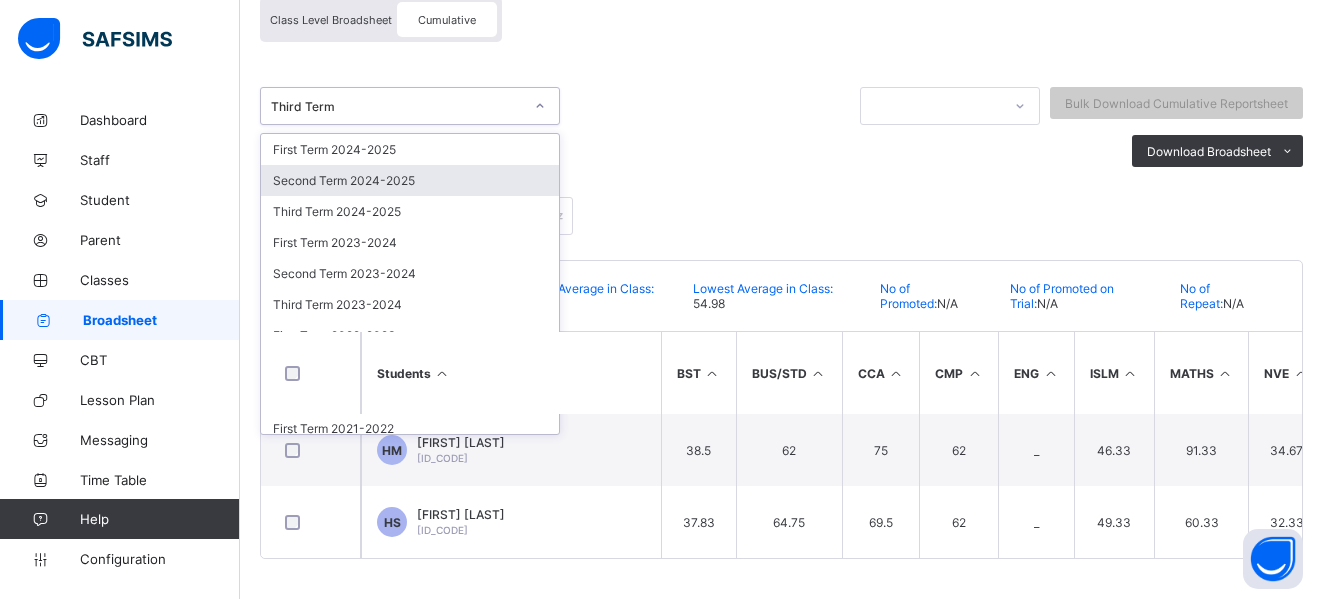 click on "Second Term 2024-2025" at bounding box center (410, 180) 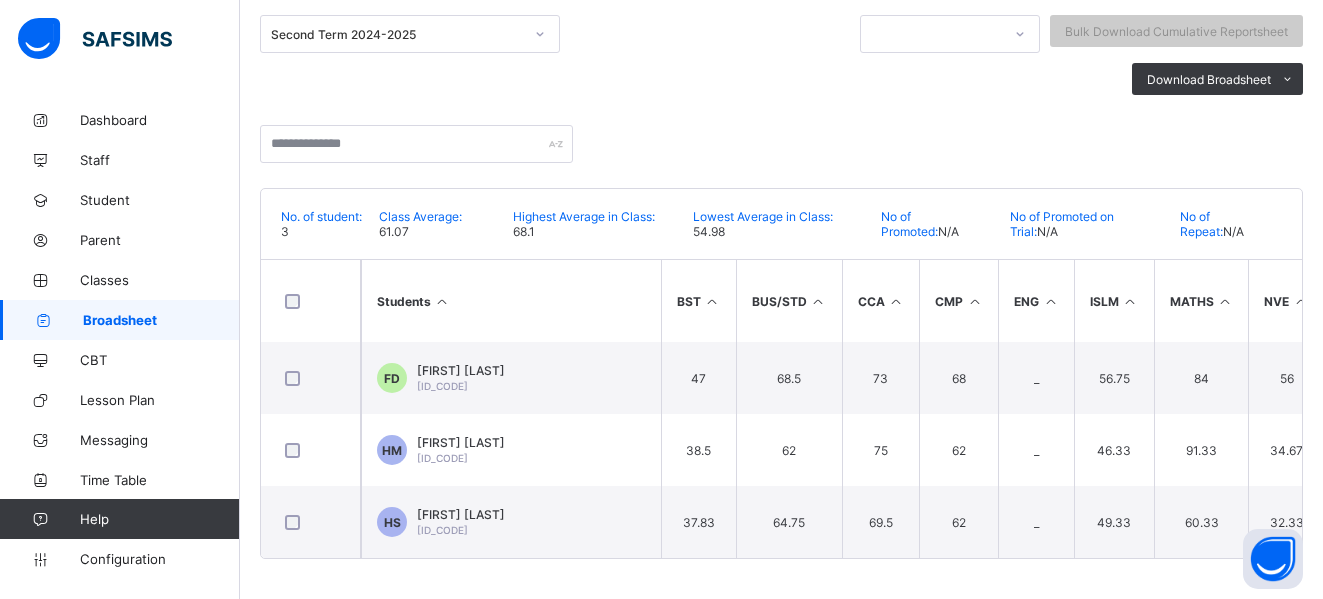 scroll, scrollTop: 288, scrollLeft: 0, axis: vertical 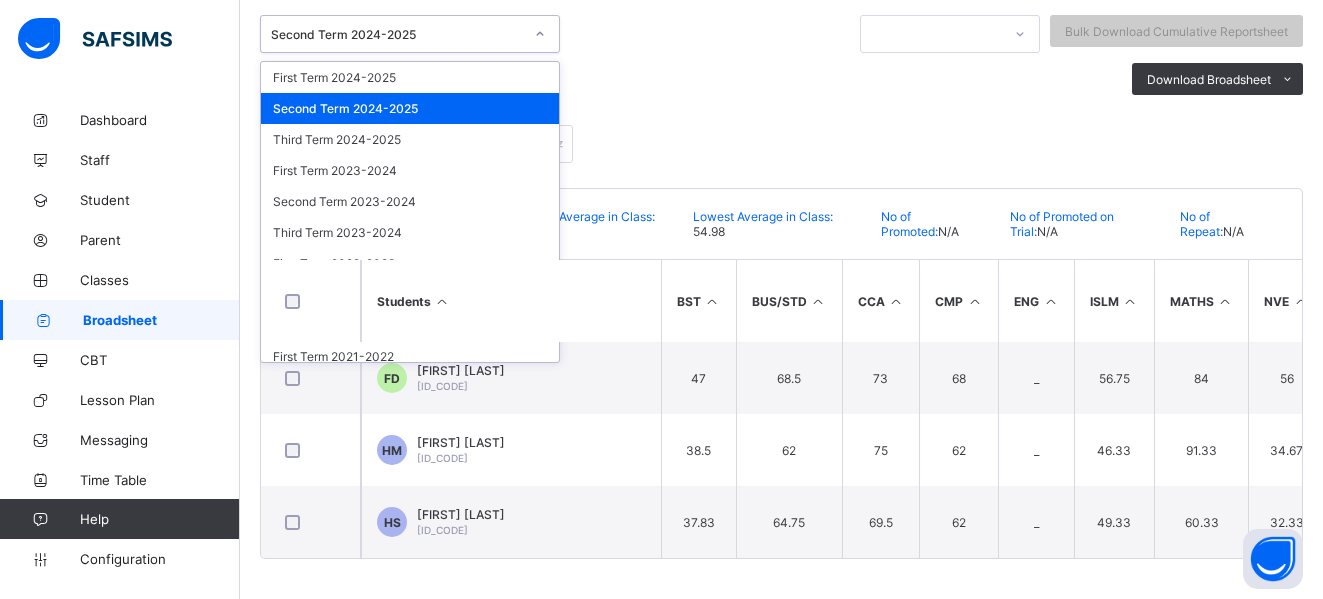 click on "Second Term 2024-2025" at bounding box center (397, 34) 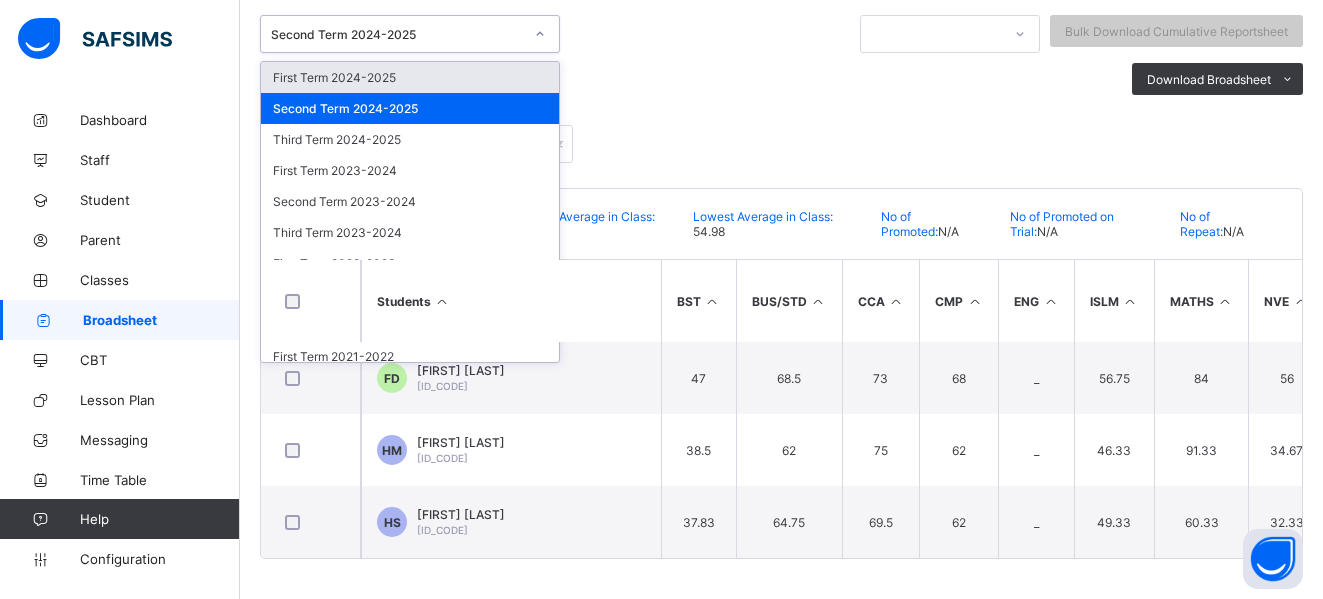 click on "First Term 2024-2025" at bounding box center [410, 77] 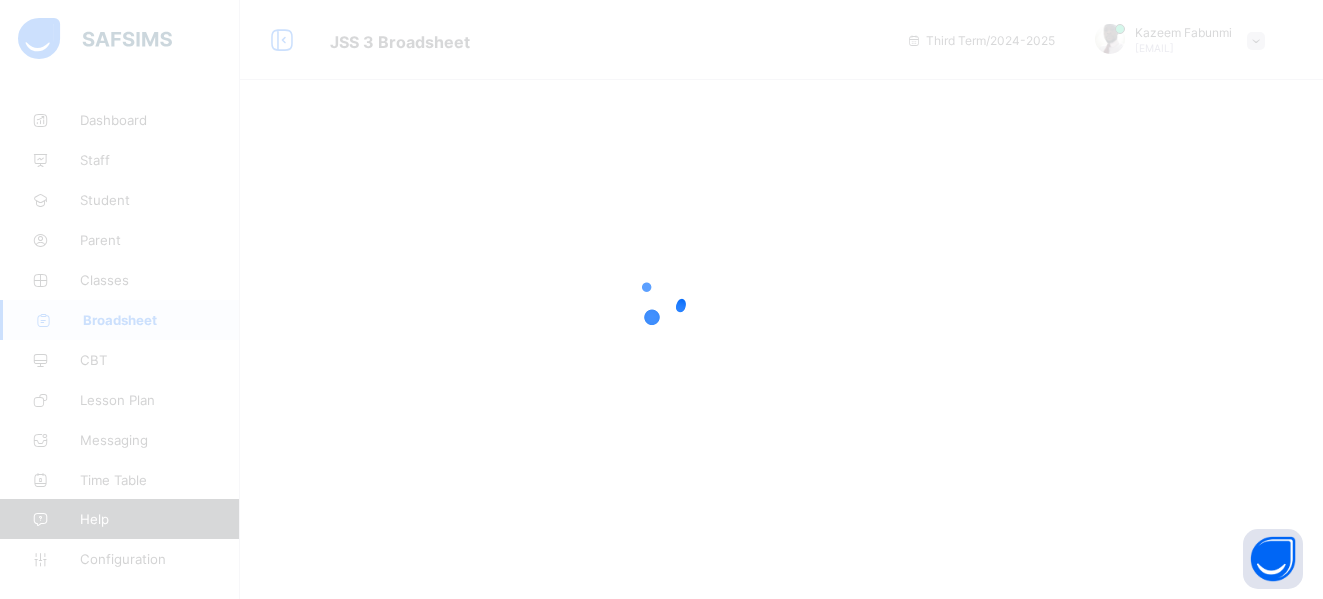 scroll, scrollTop: 0, scrollLeft: 0, axis: both 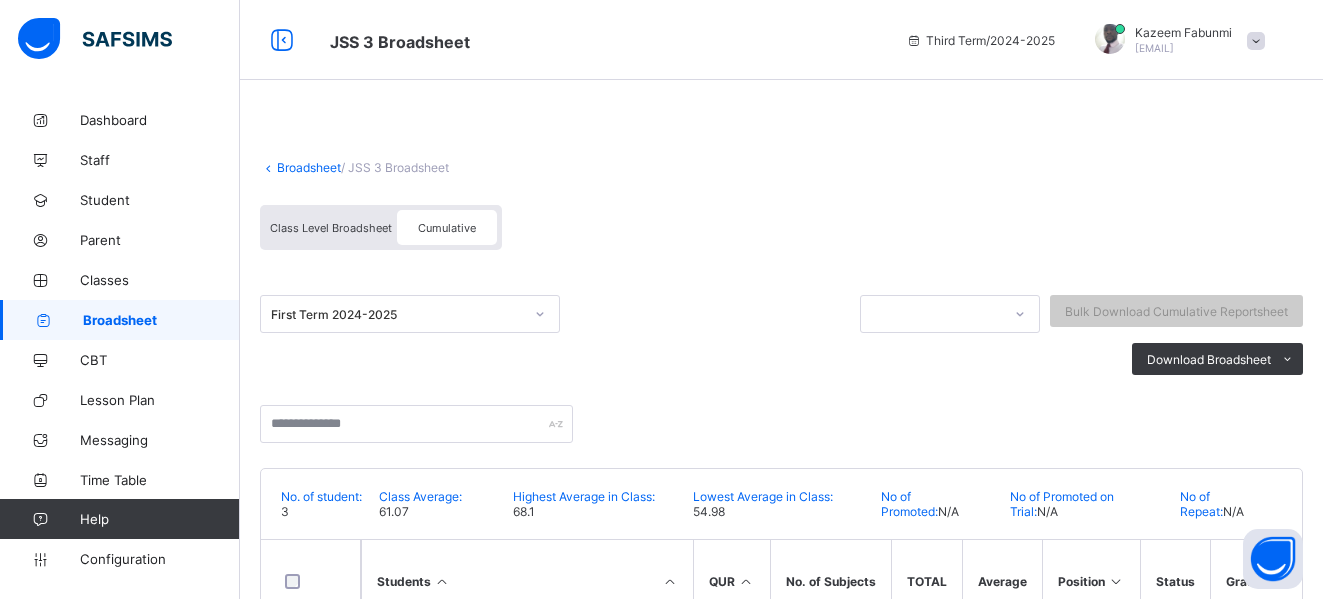 click on "Broadsheet" at bounding box center (309, 167) 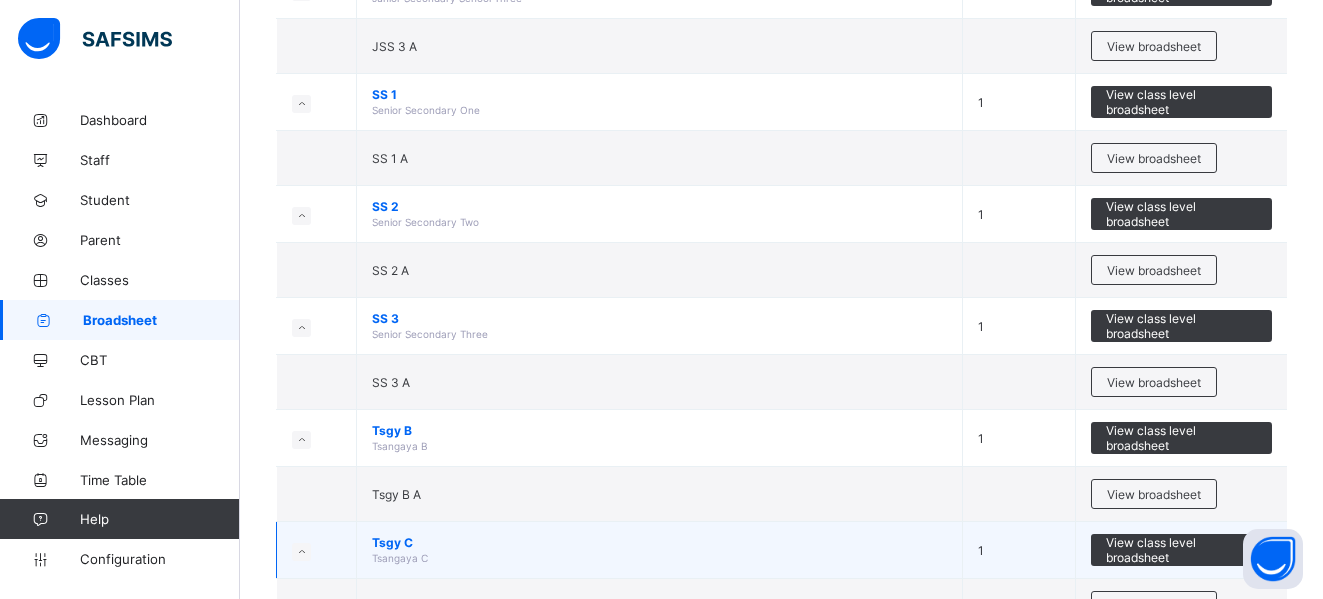 scroll, scrollTop: 1411, scrollLeft: 0, axis: vertical 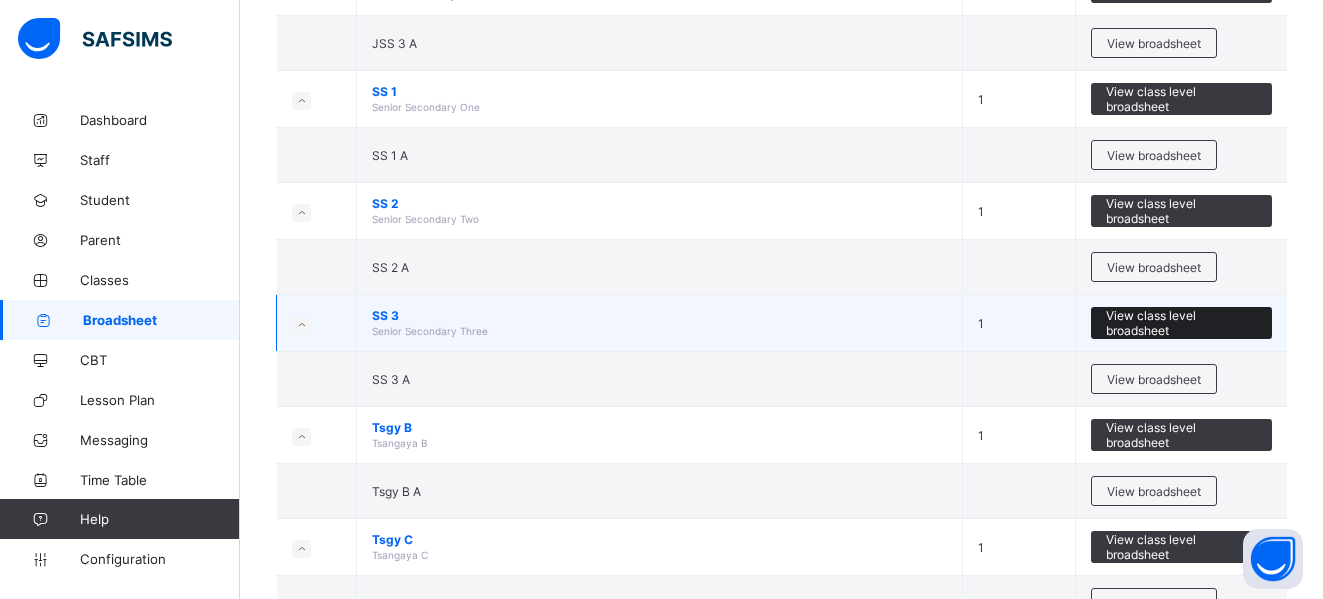 click on "View class level broadsheet" at bounding box center [1181, 323] 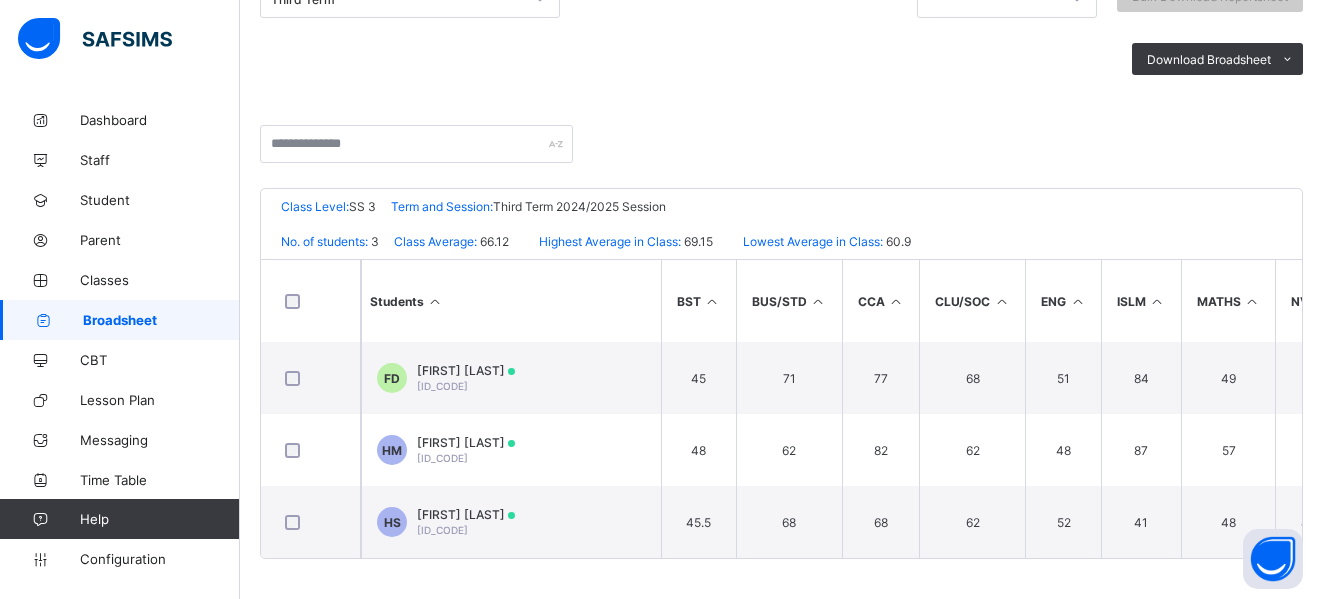 scroll, scrollTop: 0, scrollLeft: 0, axis: both 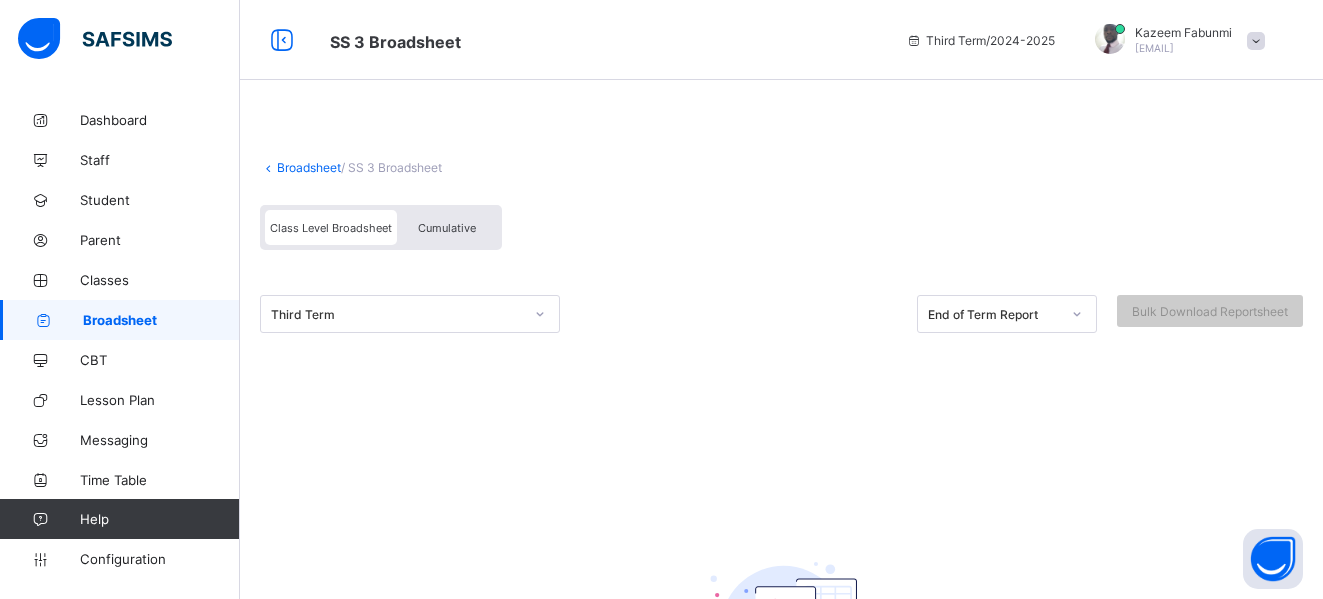 click on "Cumulative" at bounding box center [447, 228] 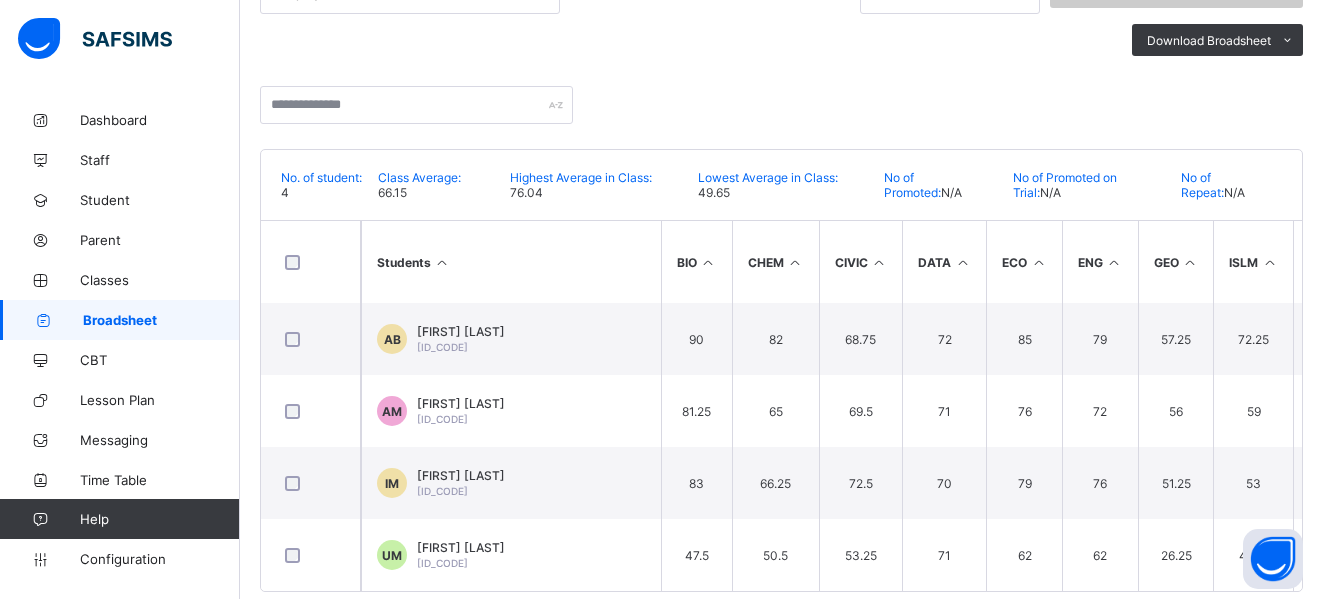 scroll, scrollTop: 360, scrollLeft: 0, axis: vertical 